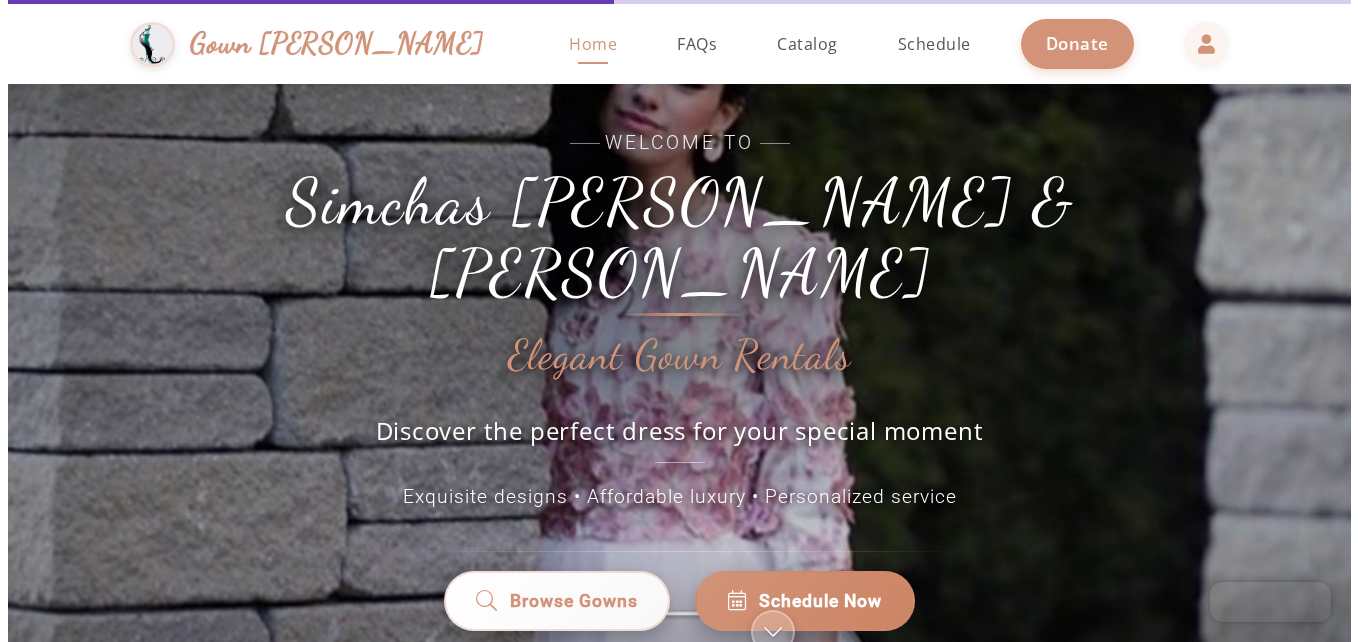 scroll, scrollTop: 0, scrollLeft: 0, axis: both 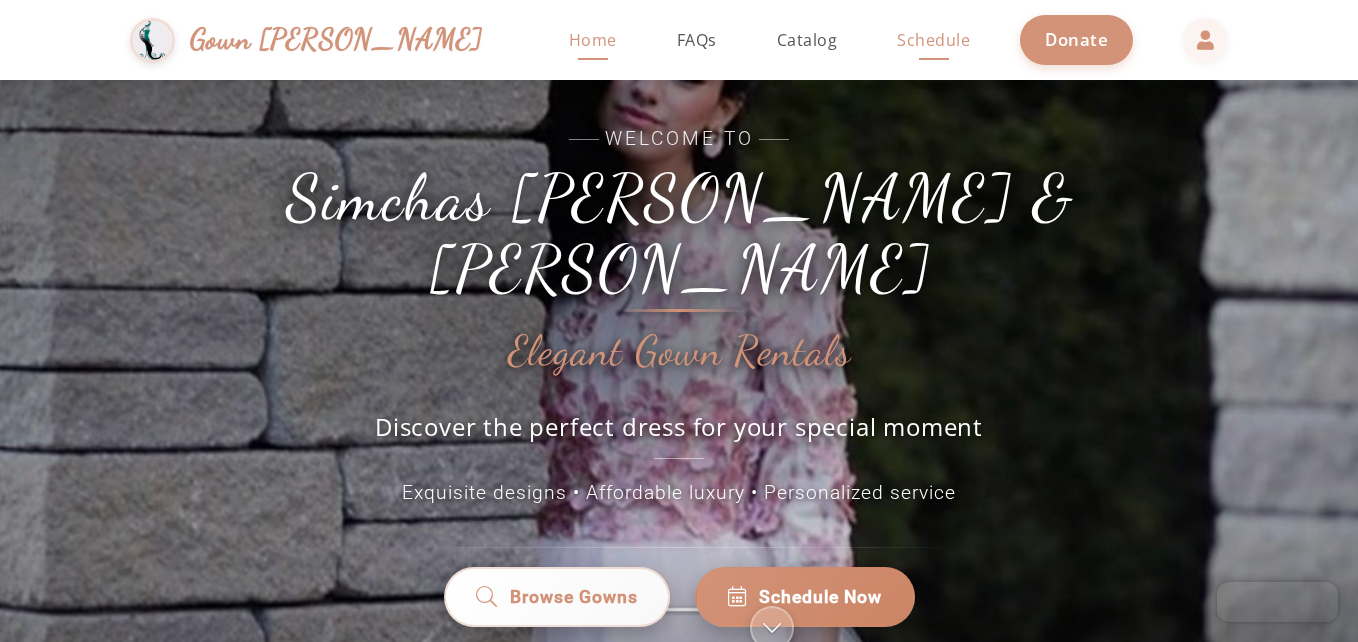 click on "Schedule" 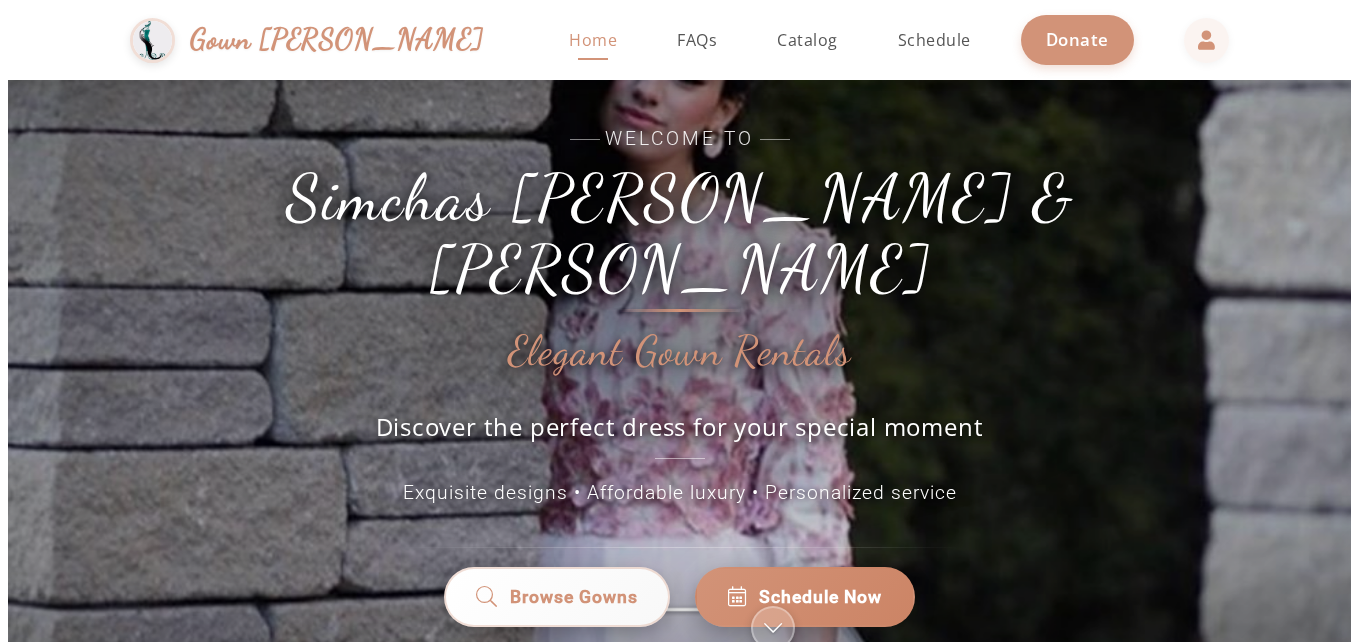 scroll, scrollTop: 0, scrollLeft: 0, axis: both 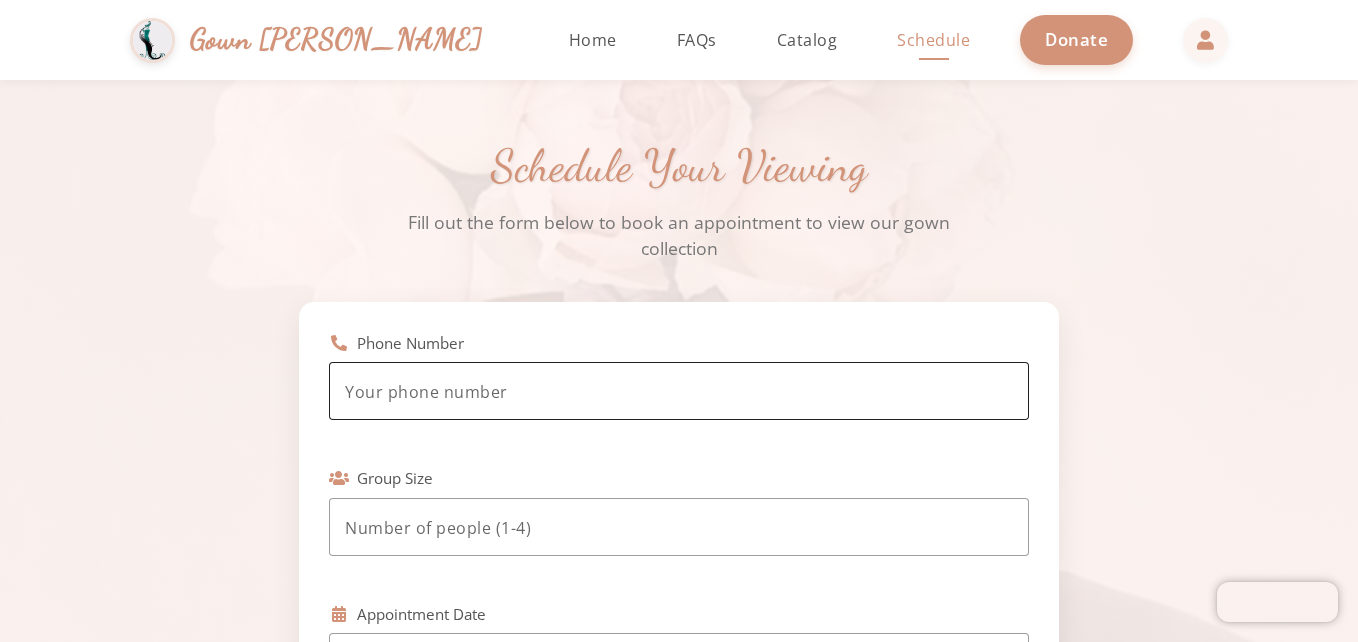 click at bounding box center (679, 392) 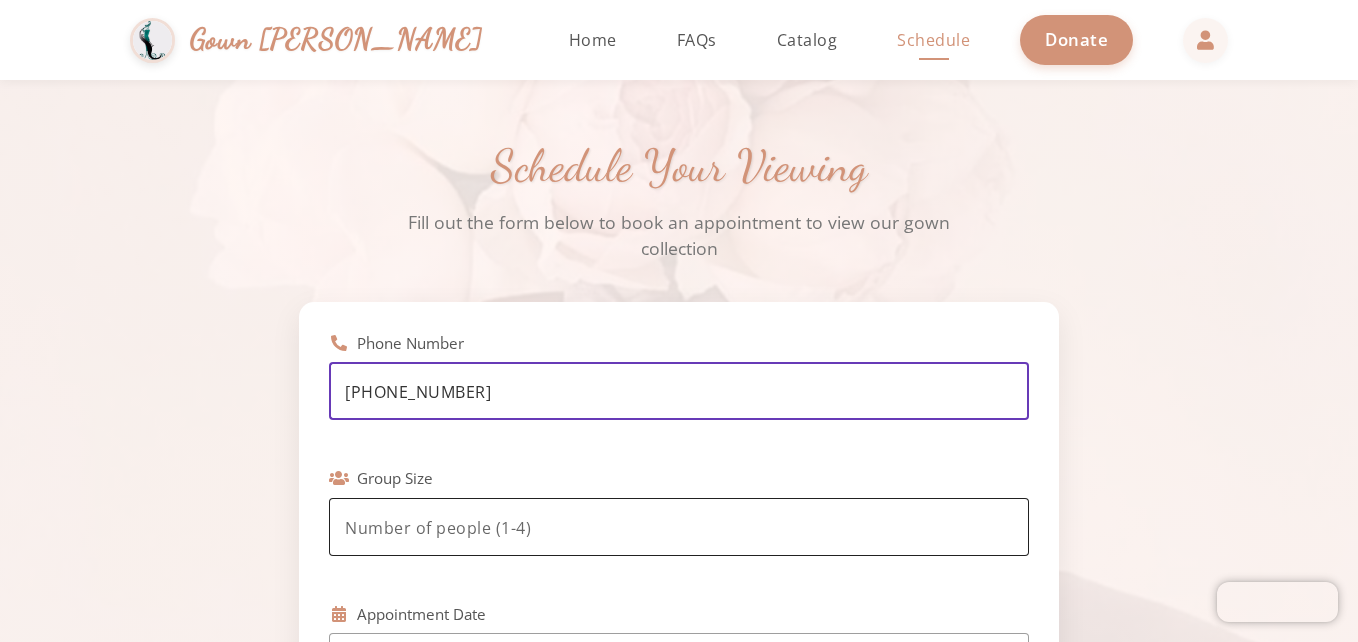 type on "[PHONE_NUMBER]" 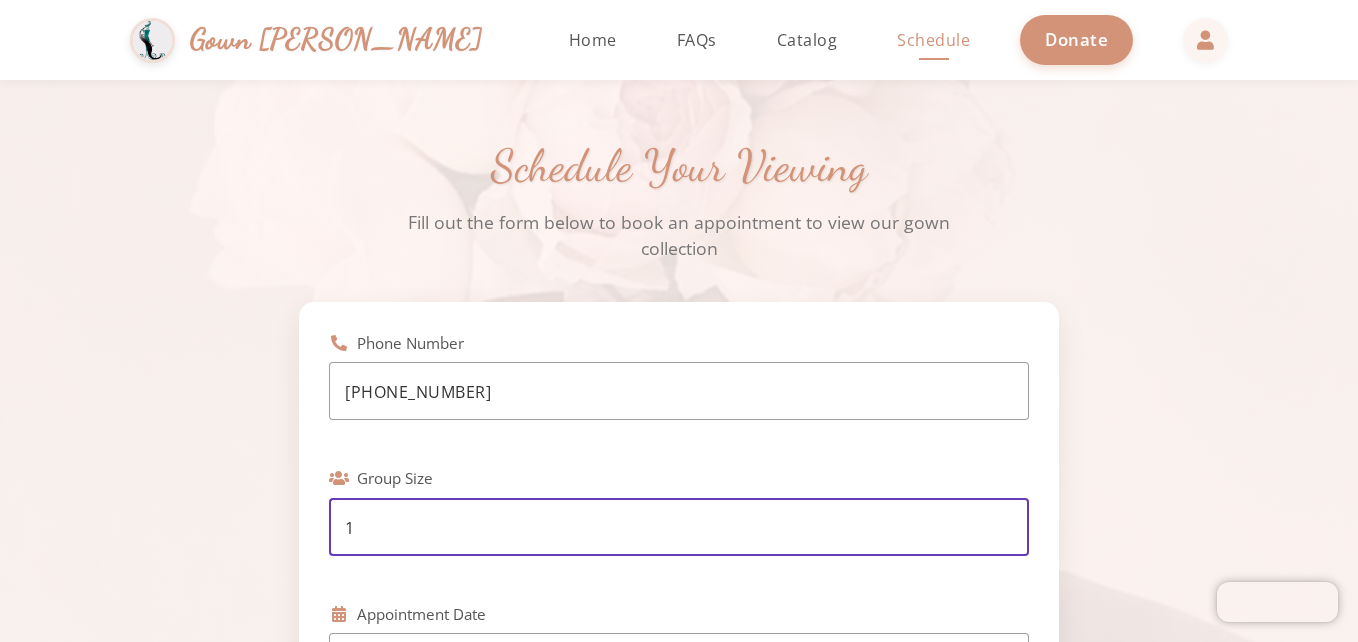 type on "0" 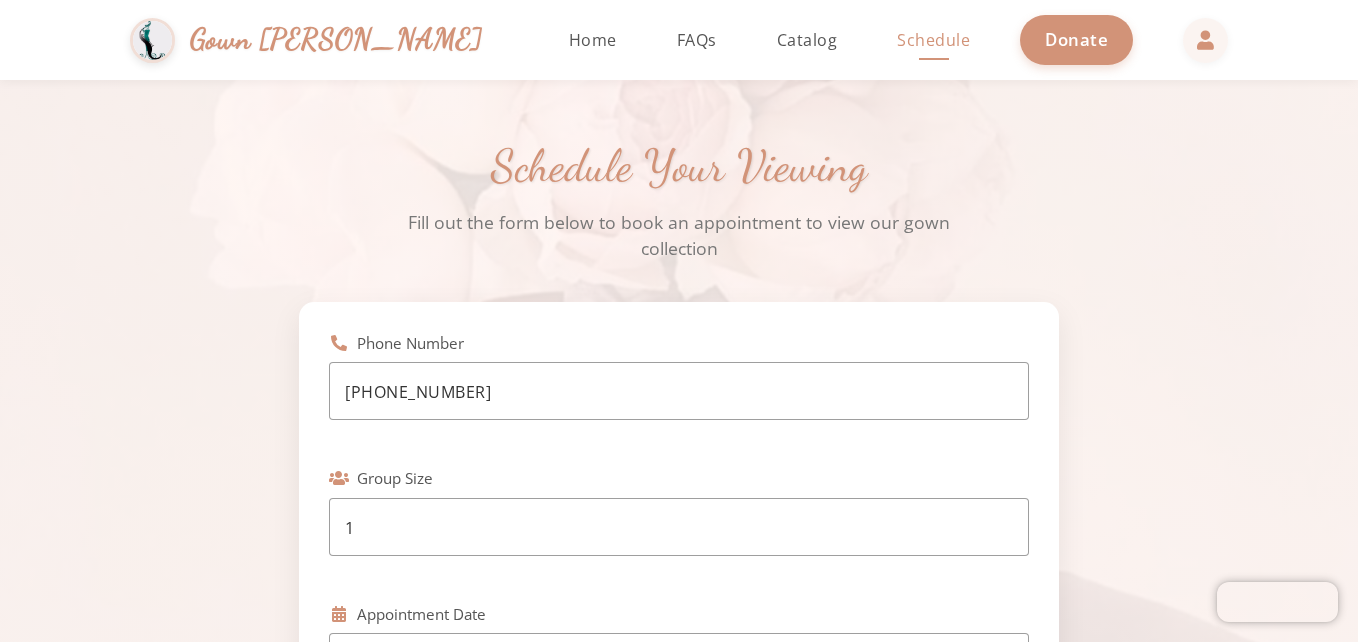 click on "Schedule Your Viewing Fill out the form below to book an appointment to view our gown collection Phone Number [PHONE_NUMBER] Group Size 1 Appointment Date Appointment Time Select a date first Event Date Size Preference Color Preference Additional Comments Schedule Appointment" 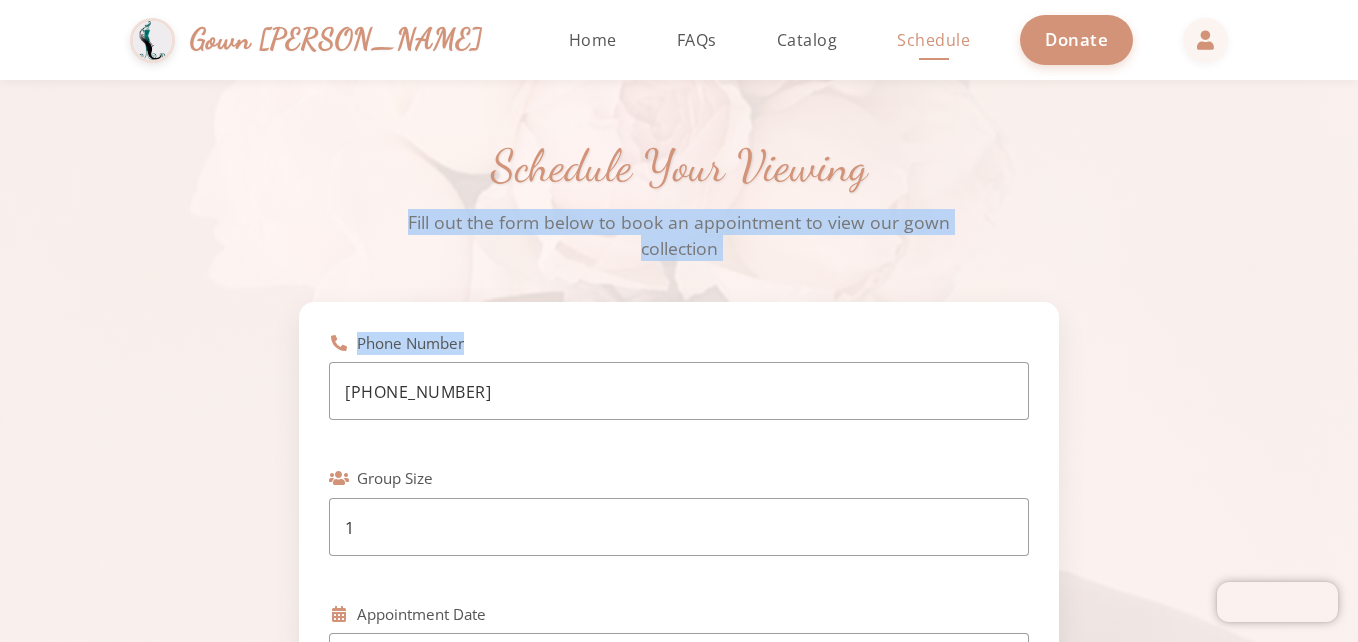 drag, startPoint x: 1357, startPoint y: 143, endPoint x: 1361, endPoint y: 270, distance: 127.06297 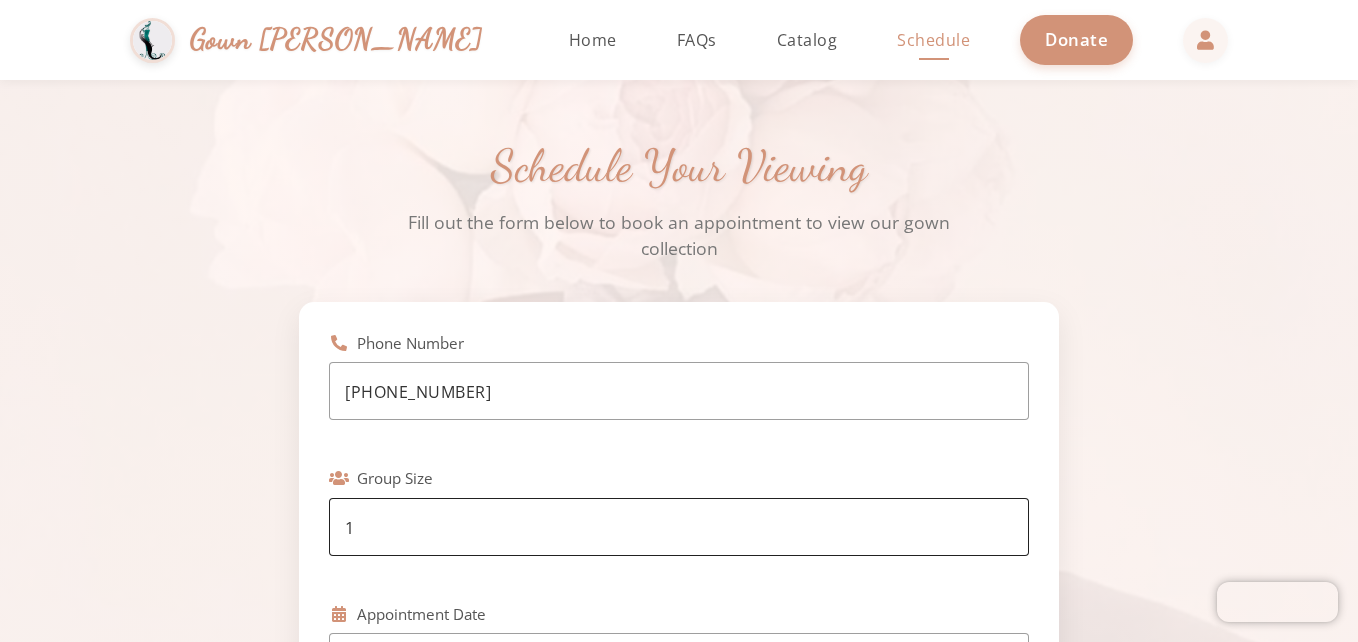 click on "1" at bounding box center [679, 528] 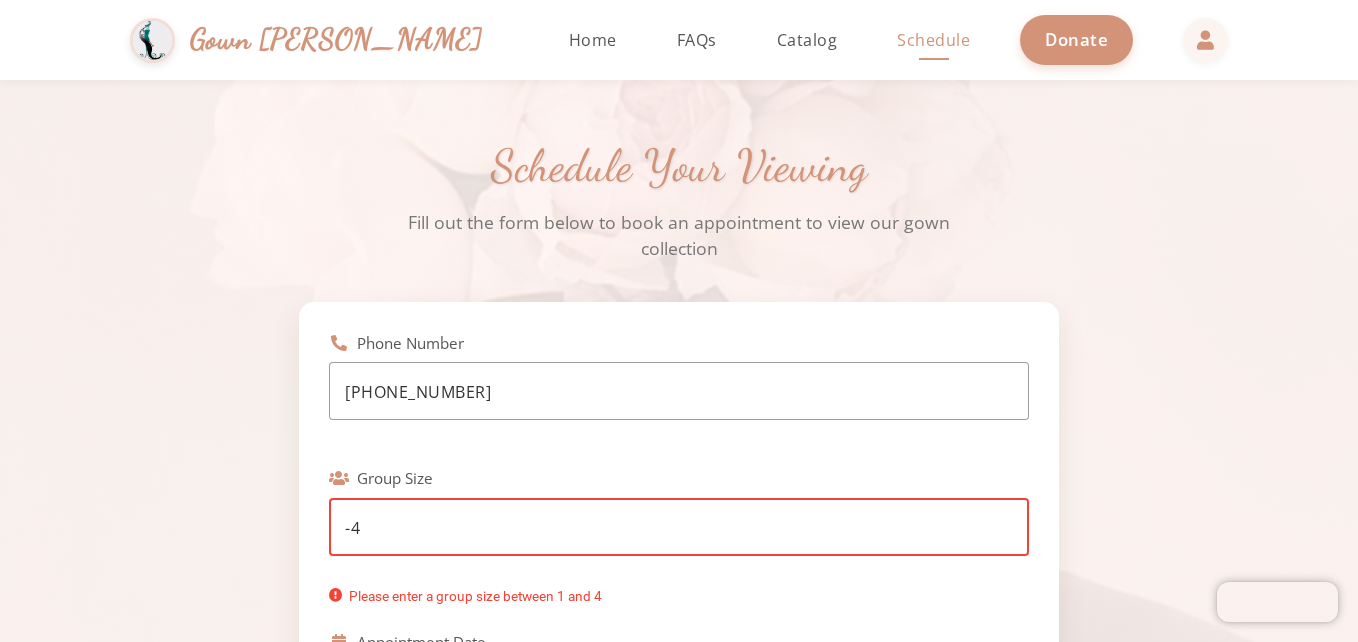 type on "-5" 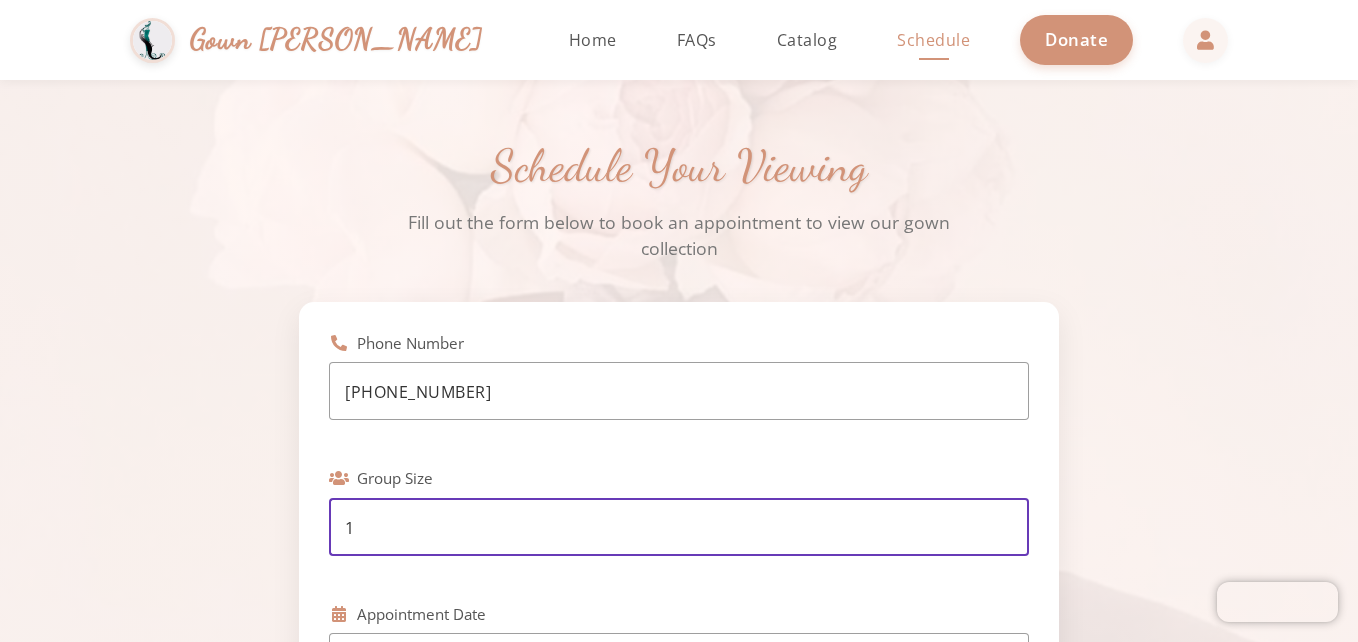 type on "1" 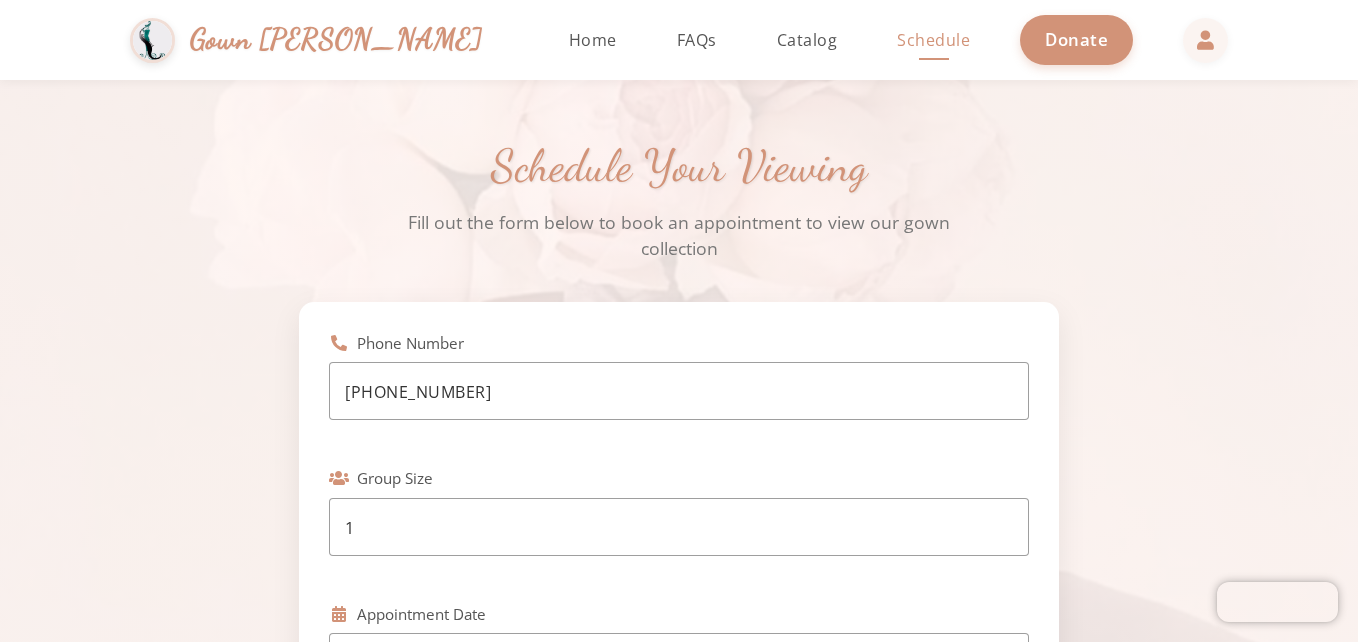 click on "Appointment Date" 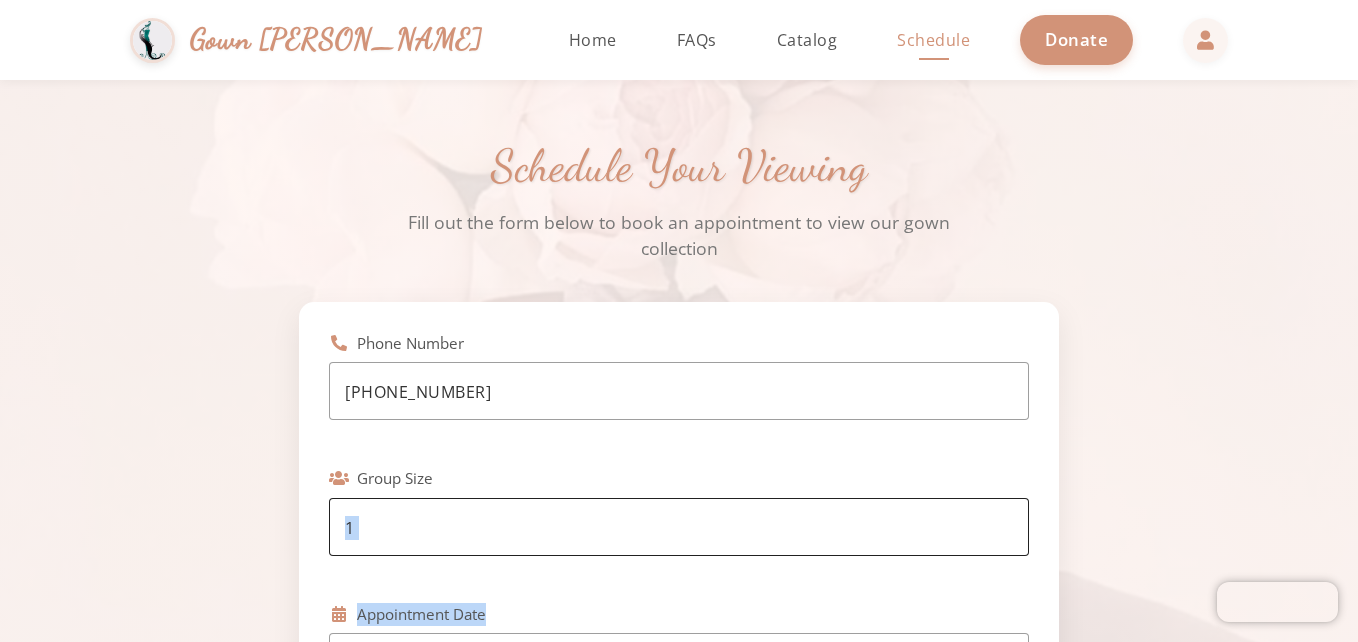 drag, startPoint x: 1018, startPoint y: 628, endPoint x: 1004, endPoint y: 537, distance: 92.070625 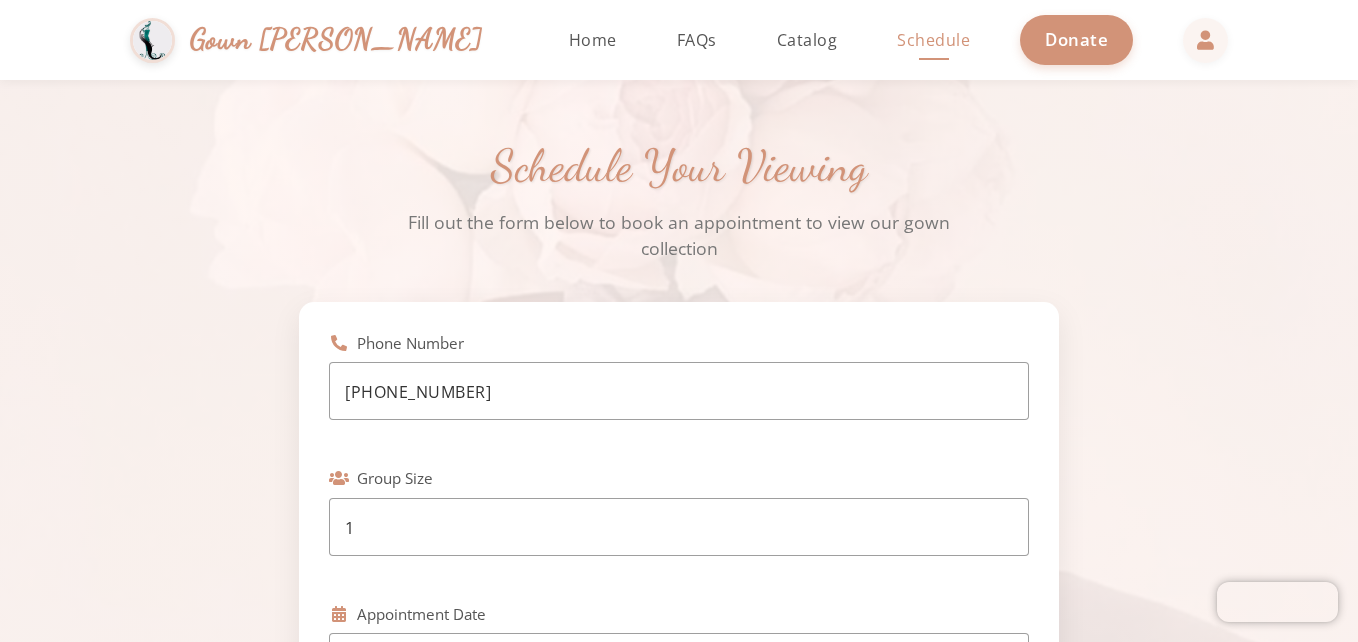 click on "Schedule Your Viewing Fill out the form below to book an appointment to view our gown collection Phone Number [PHONE_NUMBER] Group Size 1 Appointment Date Appointment Time Select a date first Event Date Size Preference Color Preference Additional Comments Schedule Appointment" 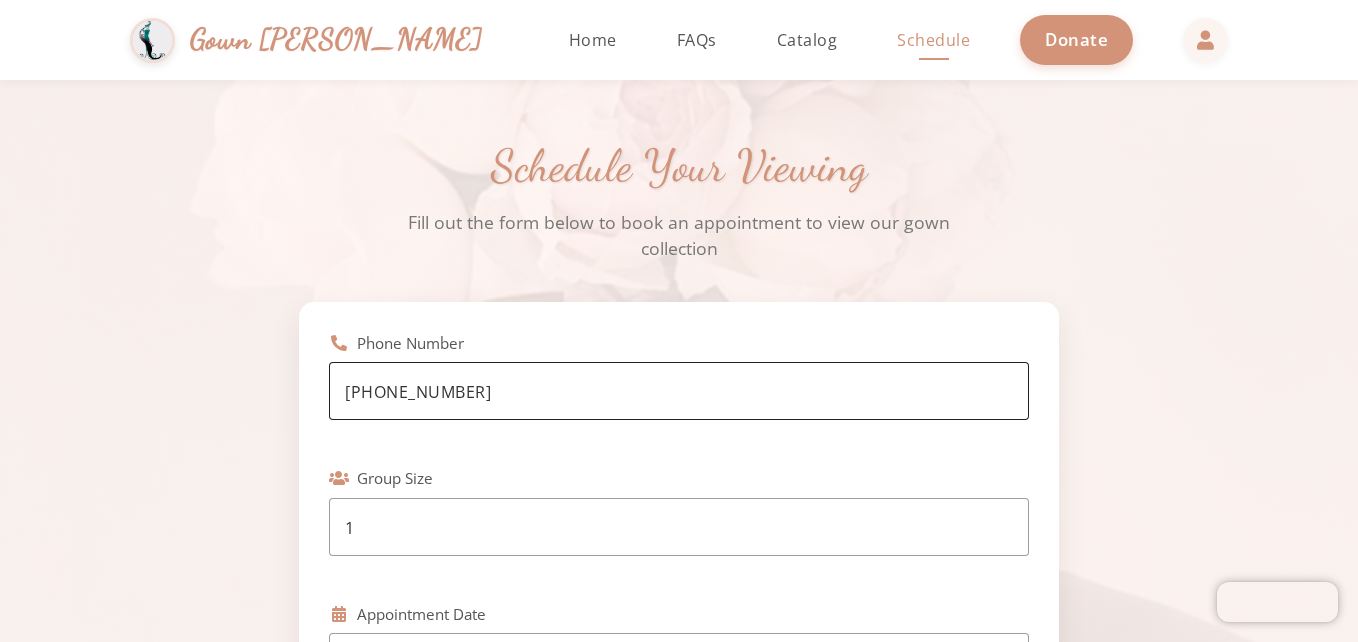 click on "[PHONE_NUMBER]" 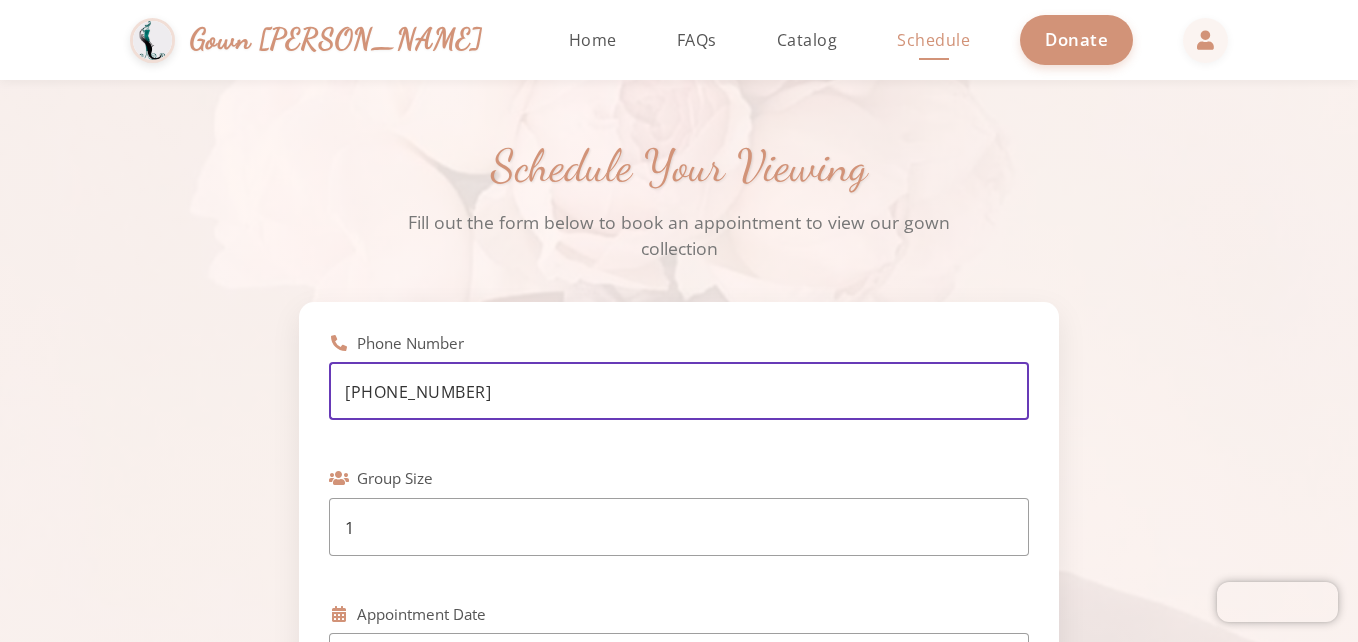 click on "Appointment Date" 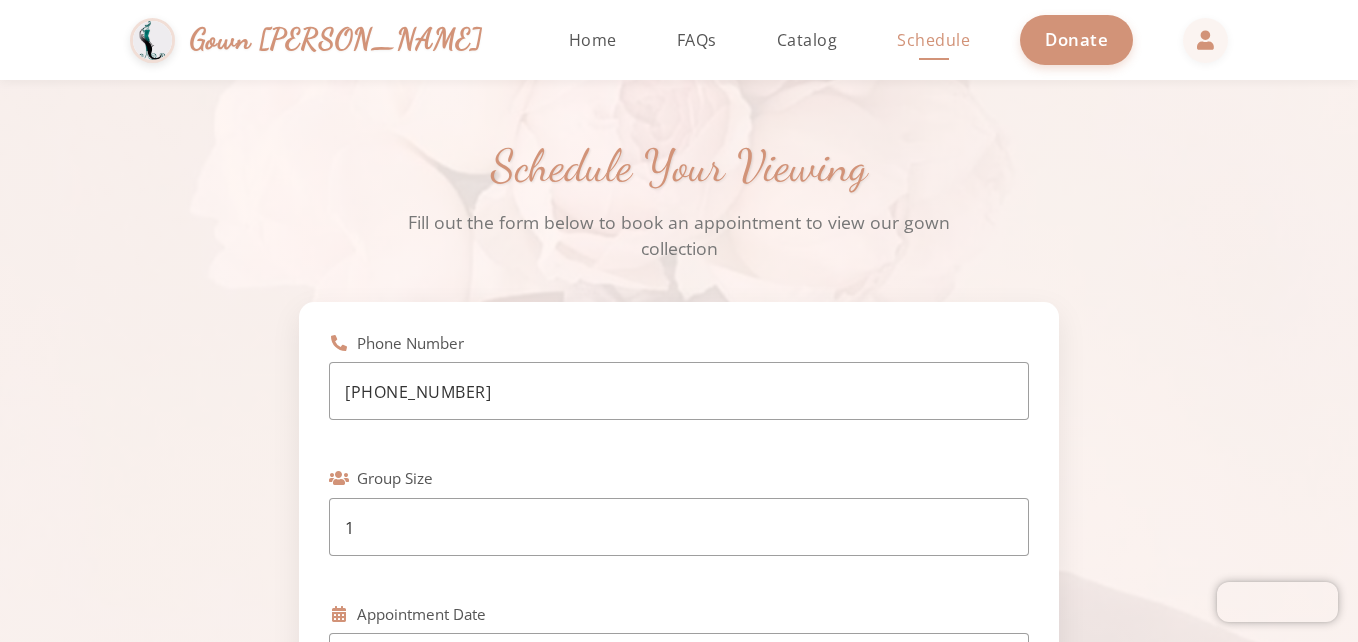 click on "Appointment Date" 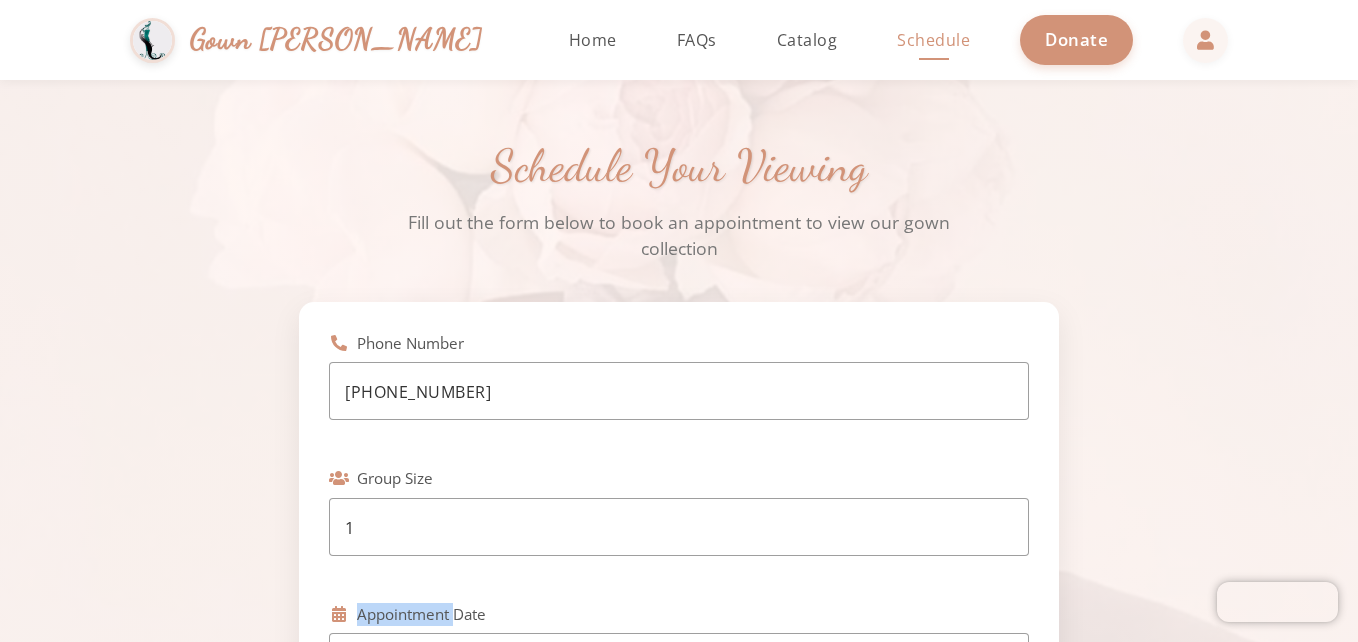 click on "Appointment Date" 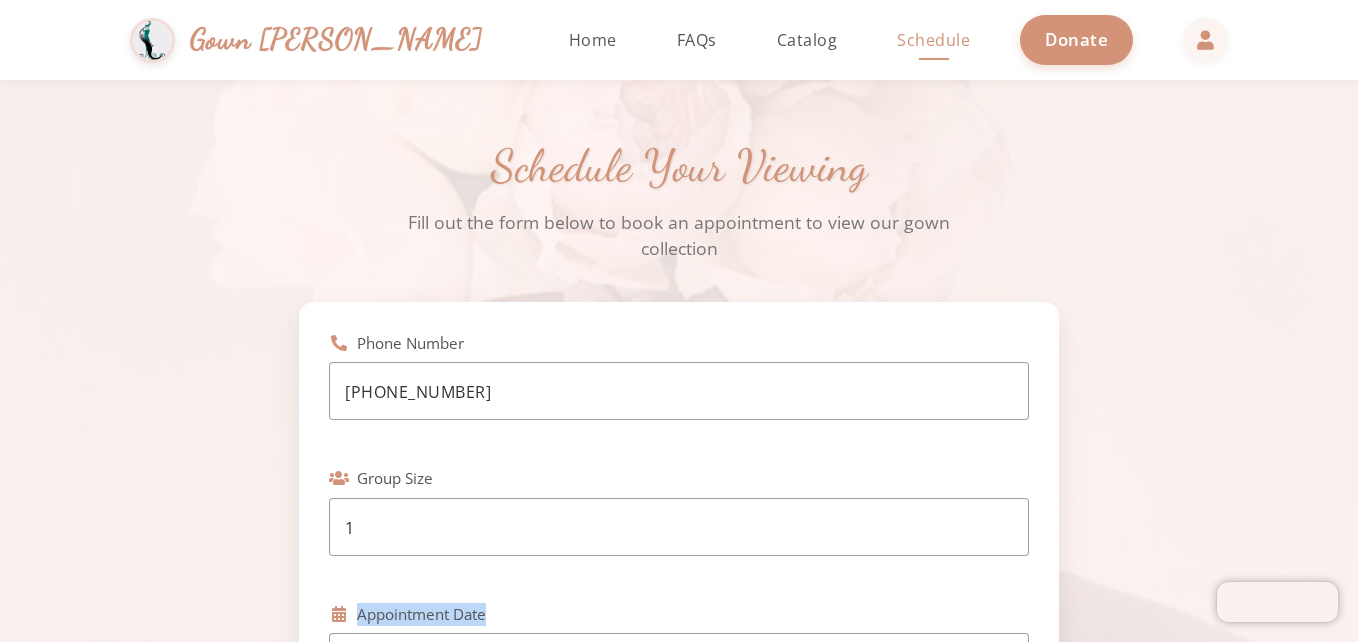 drag, startPoint x: 354, startPoint y: 612, endPoint x: 559, endPoint y: 597, distance: 205.54805 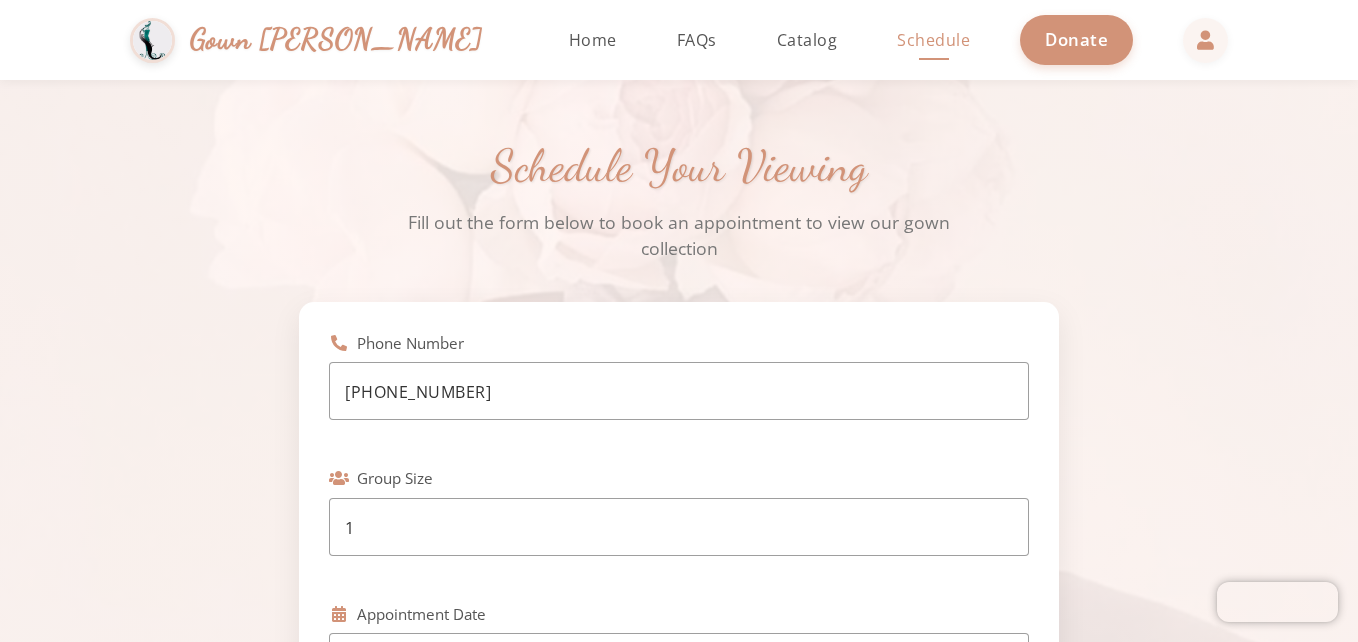 click on "Schedule" 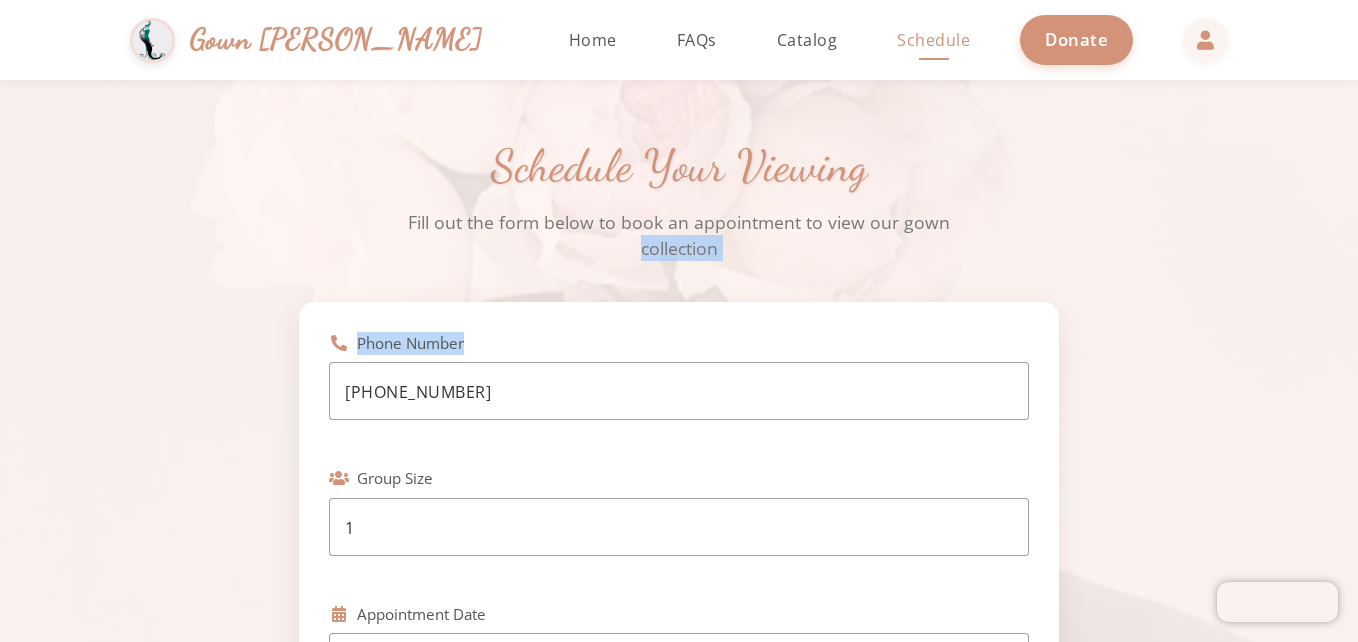 drag, startPoint x: 1357, startPoint y: 235, endPoint x: 542, endPoint y: 283, distance: 816.4123 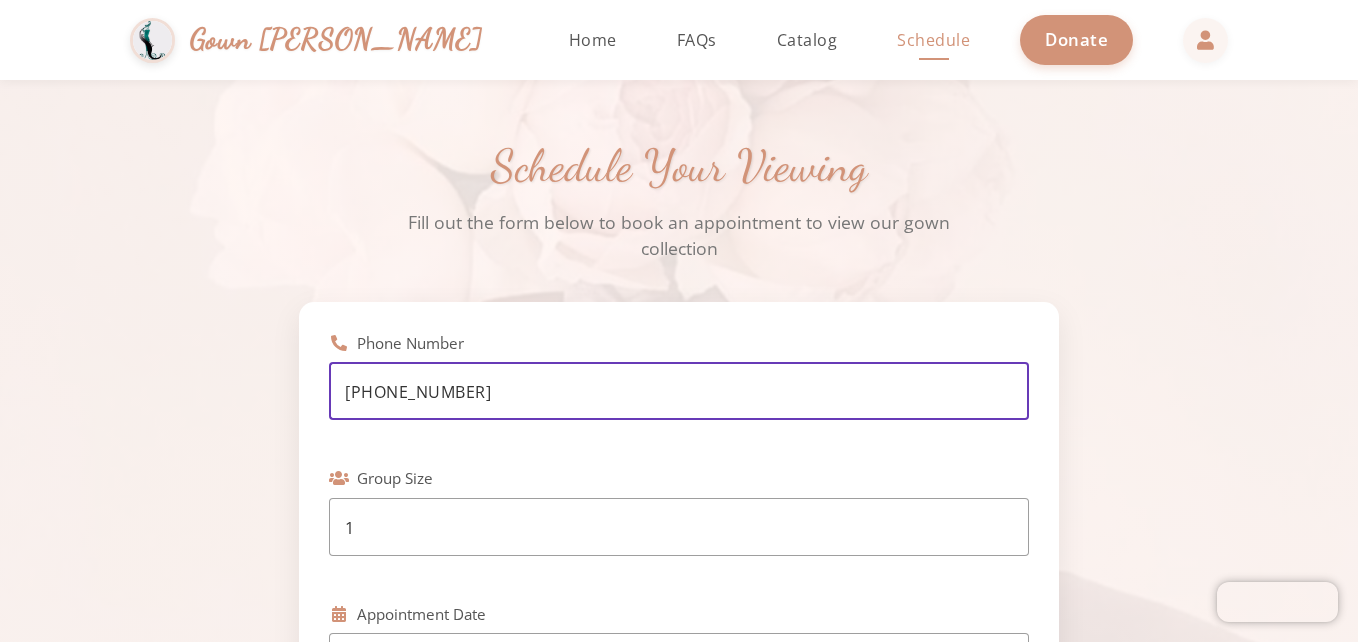 drag, startPoint x: 542, startPoint y: 283, endPoint x: 657, endPoint y: 385, distance: 153.71727 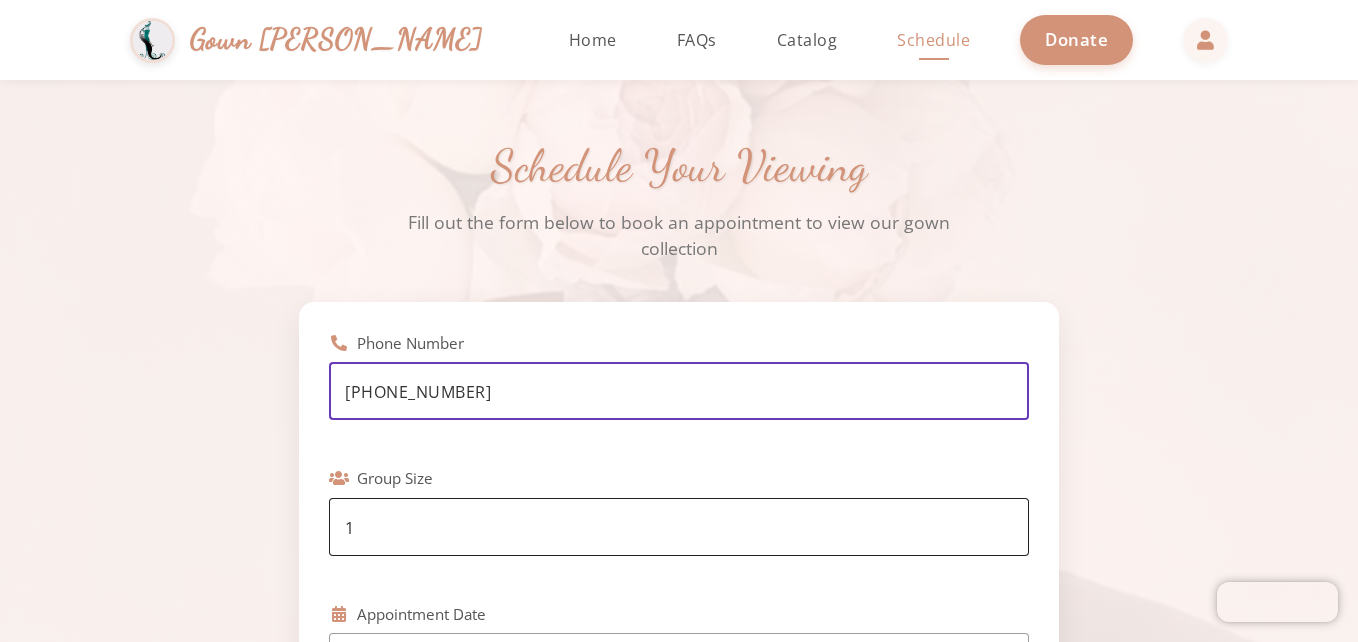 click on "1" 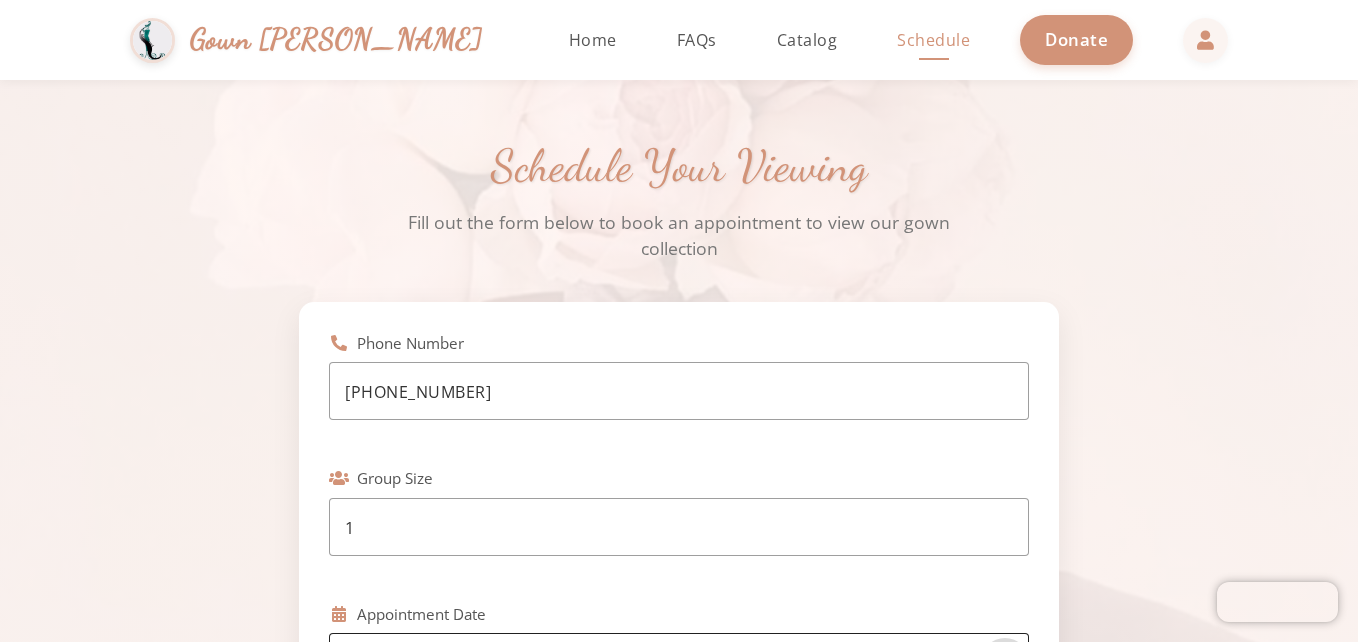 click 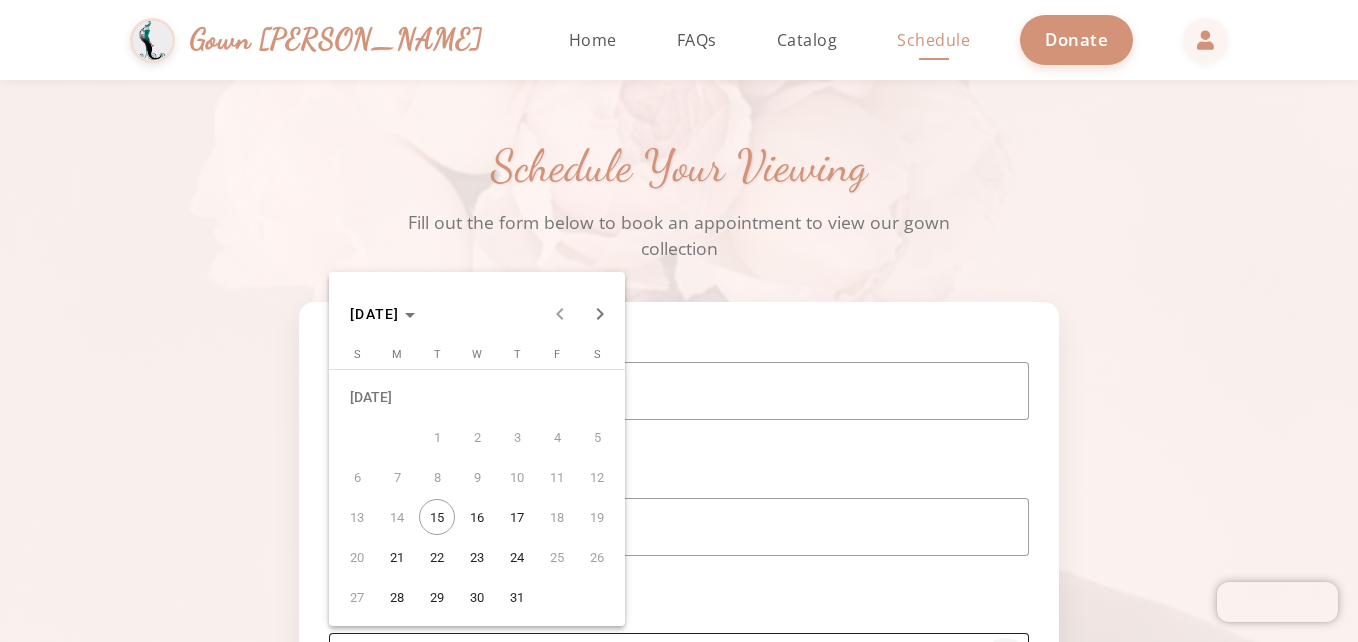 click at bounding box center (679, 321) 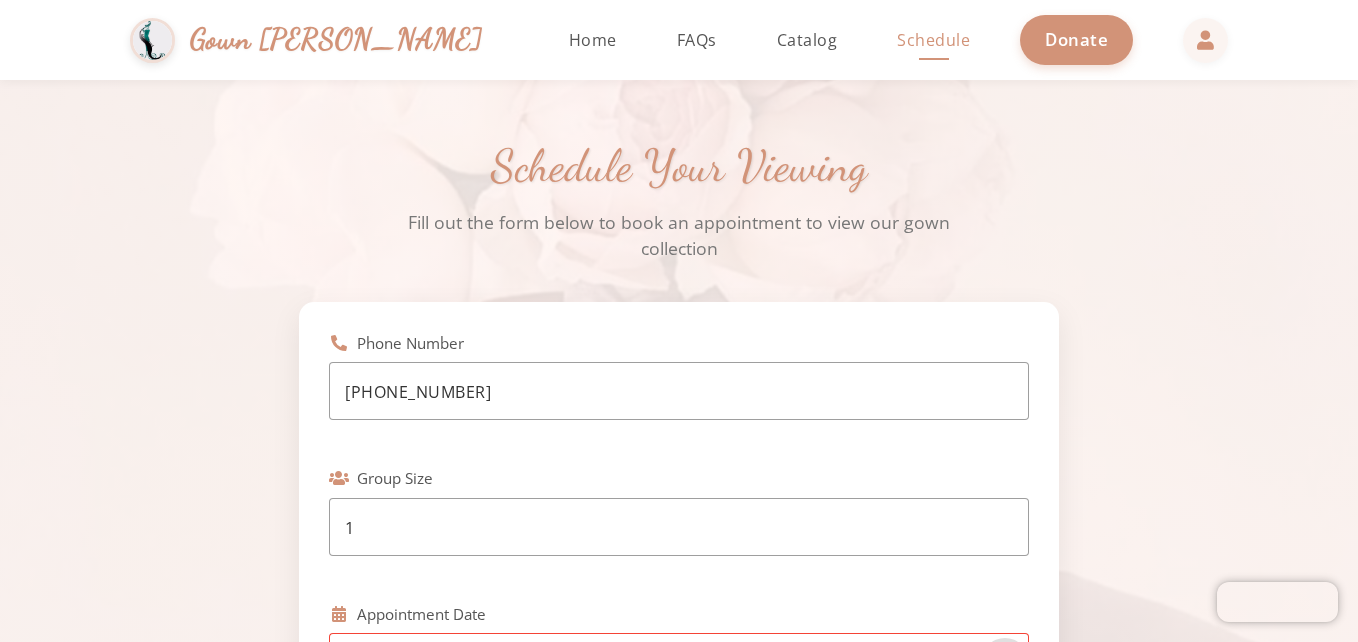 scroll, scrollTop: 44, scrollLeft: 0, axis: vertical 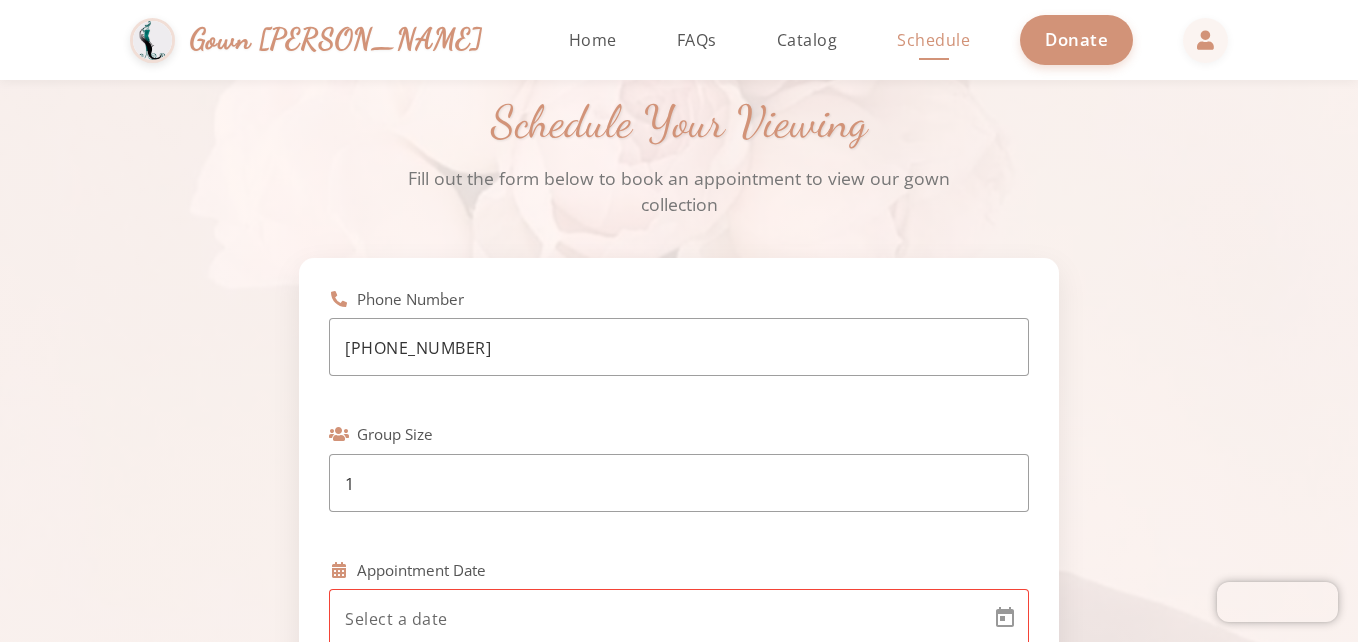 click 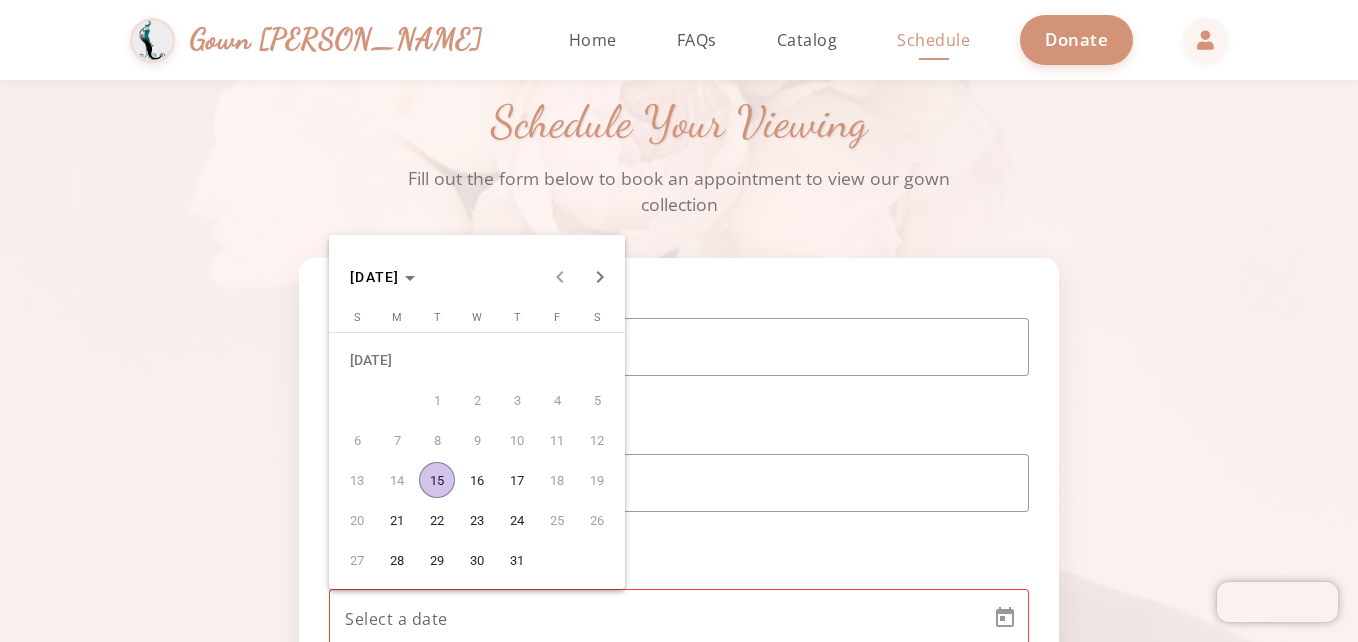 click on "14" at bounding box center [397, 480] 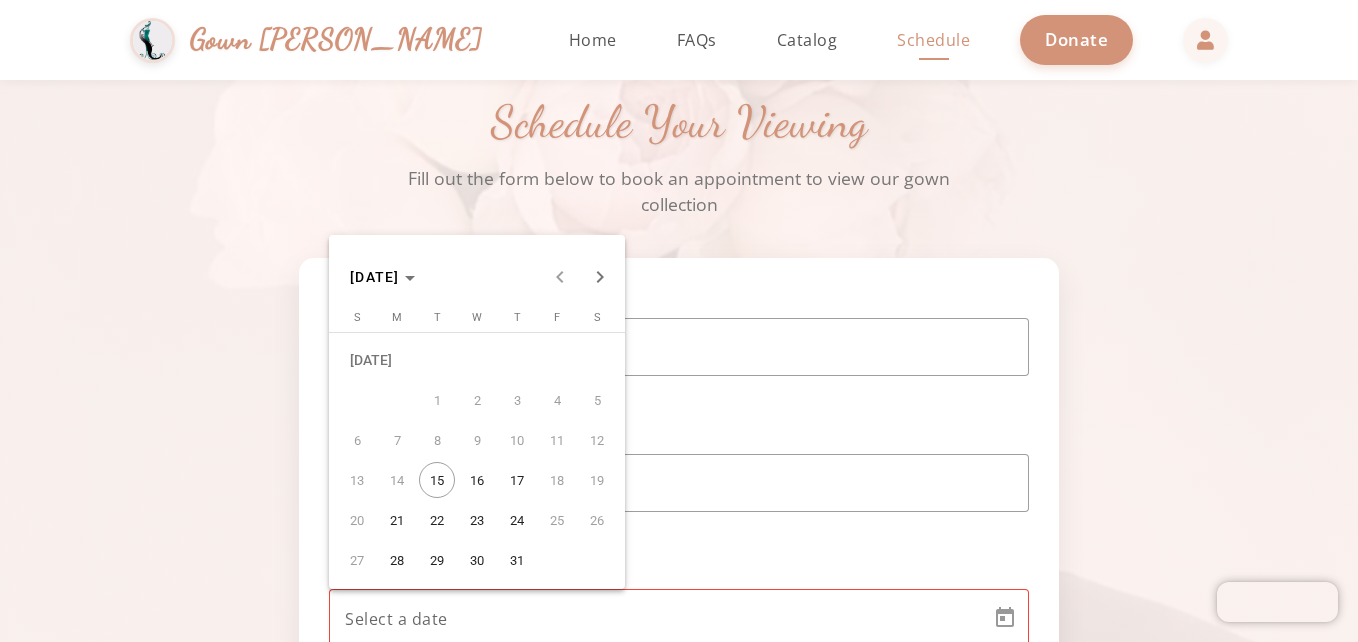 click on "11" at bounding box center [557, 440] 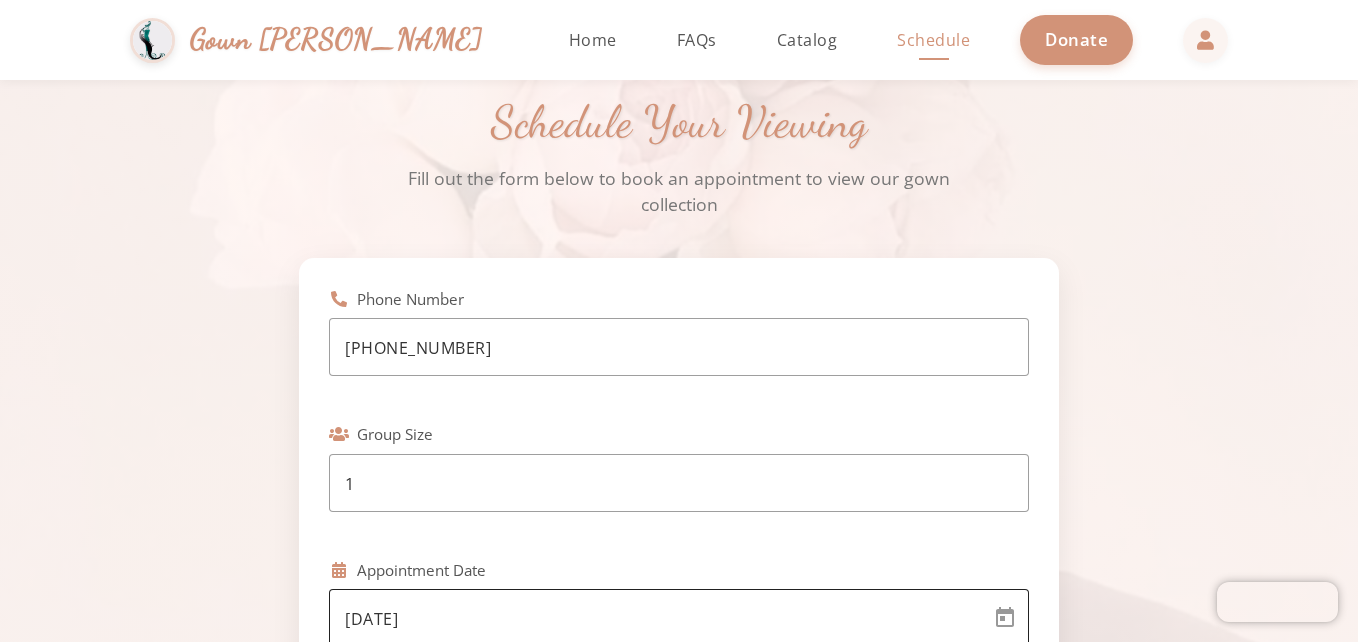 click on "[DATE]" 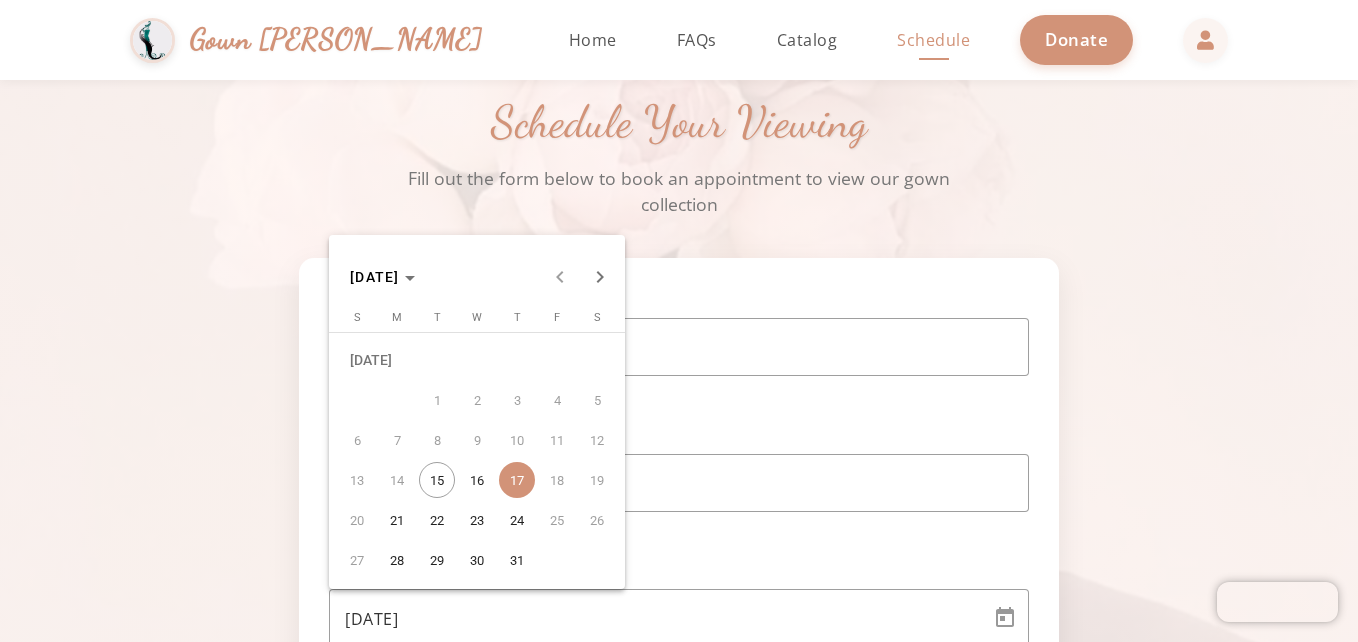 click at bounding box center (679, 321) 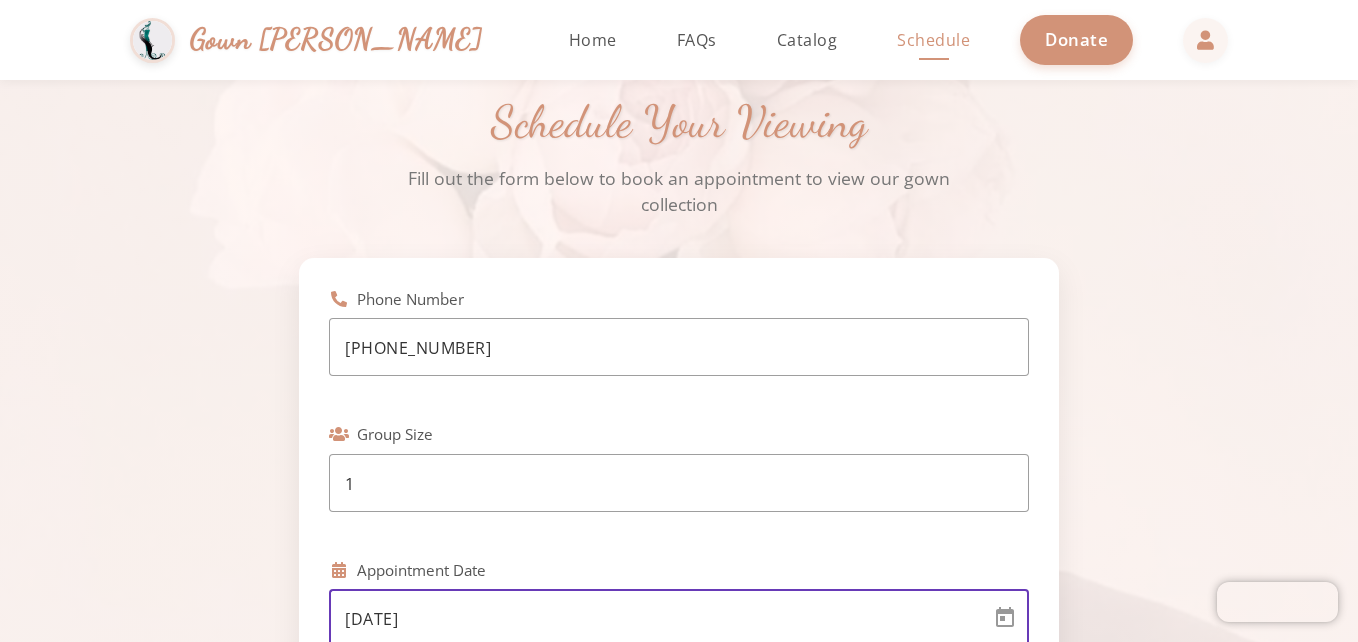 click on "[DATE]" at bounding box center [661, 619] 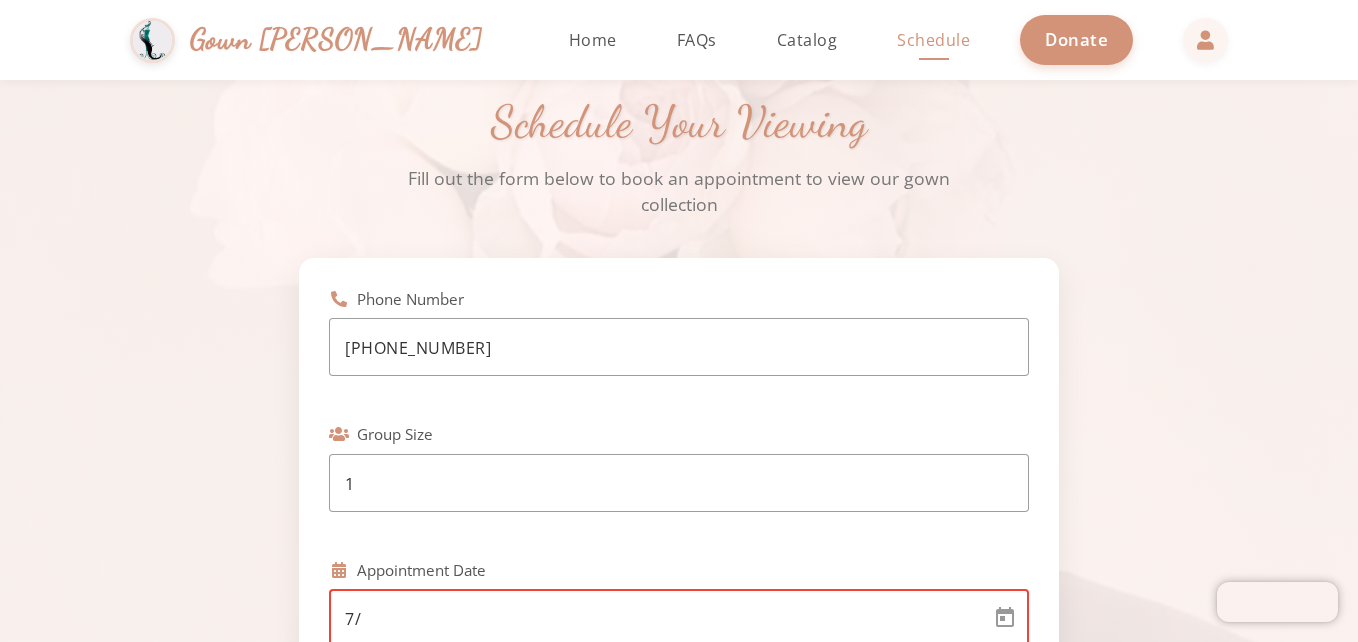 type on "7" 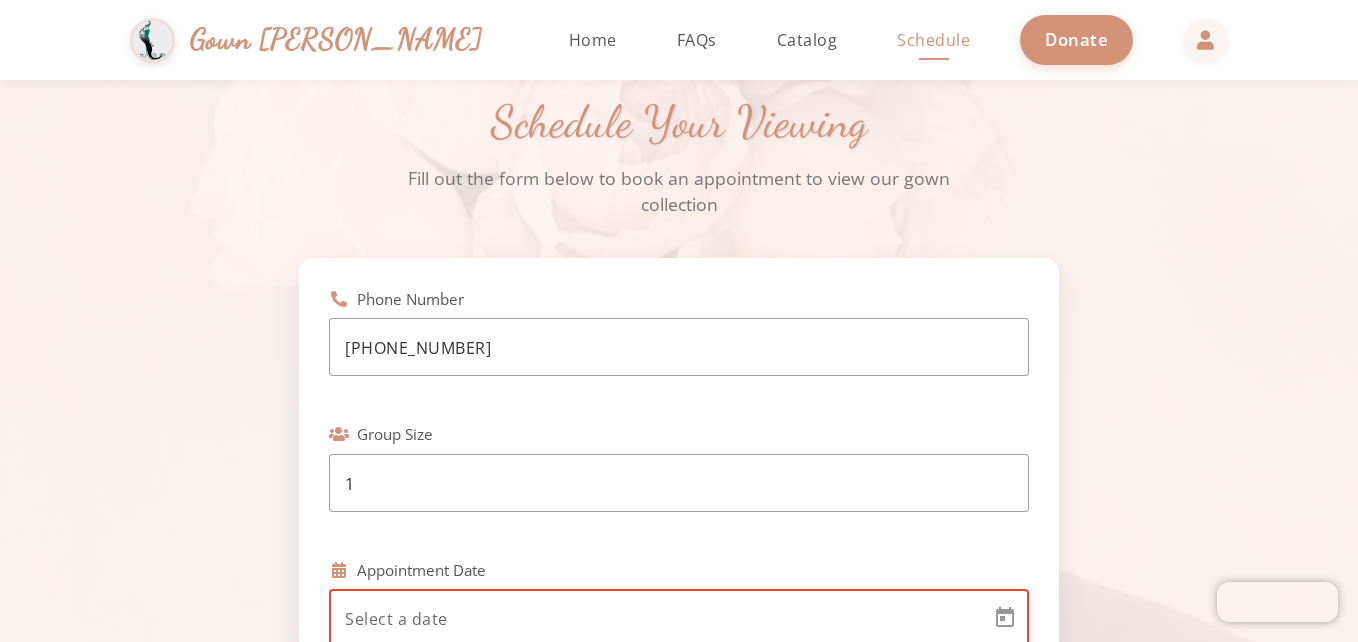click at bounding box center [661, 619] 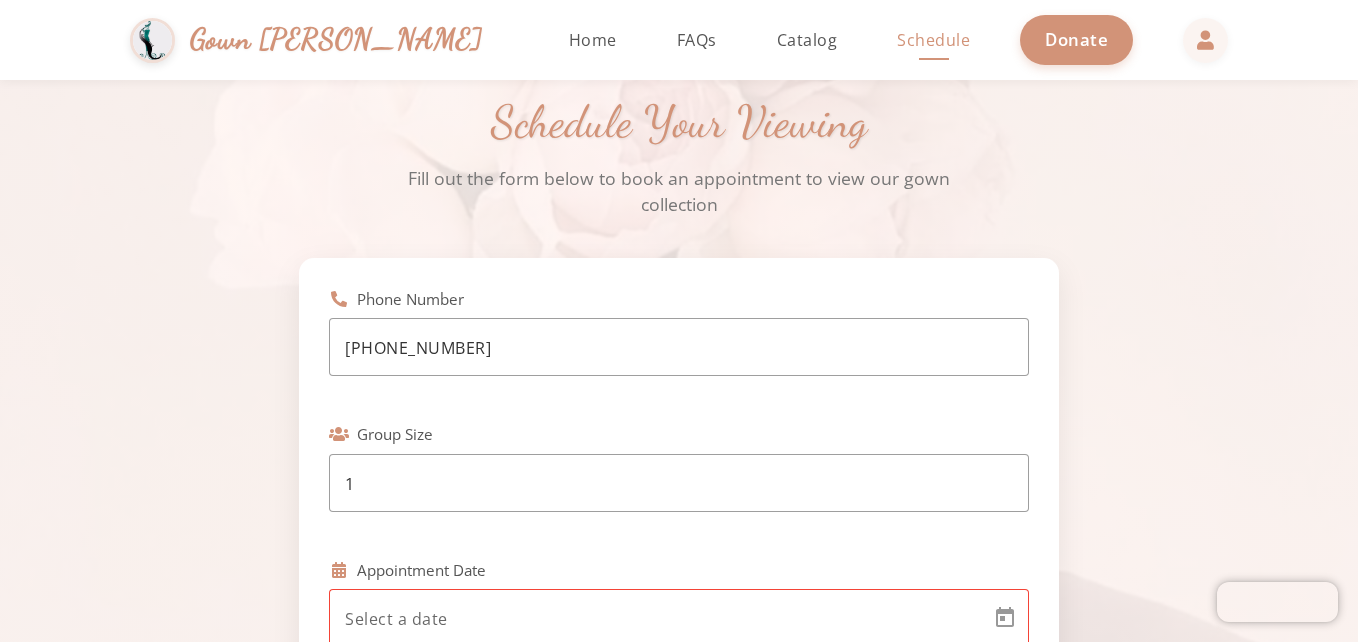 click 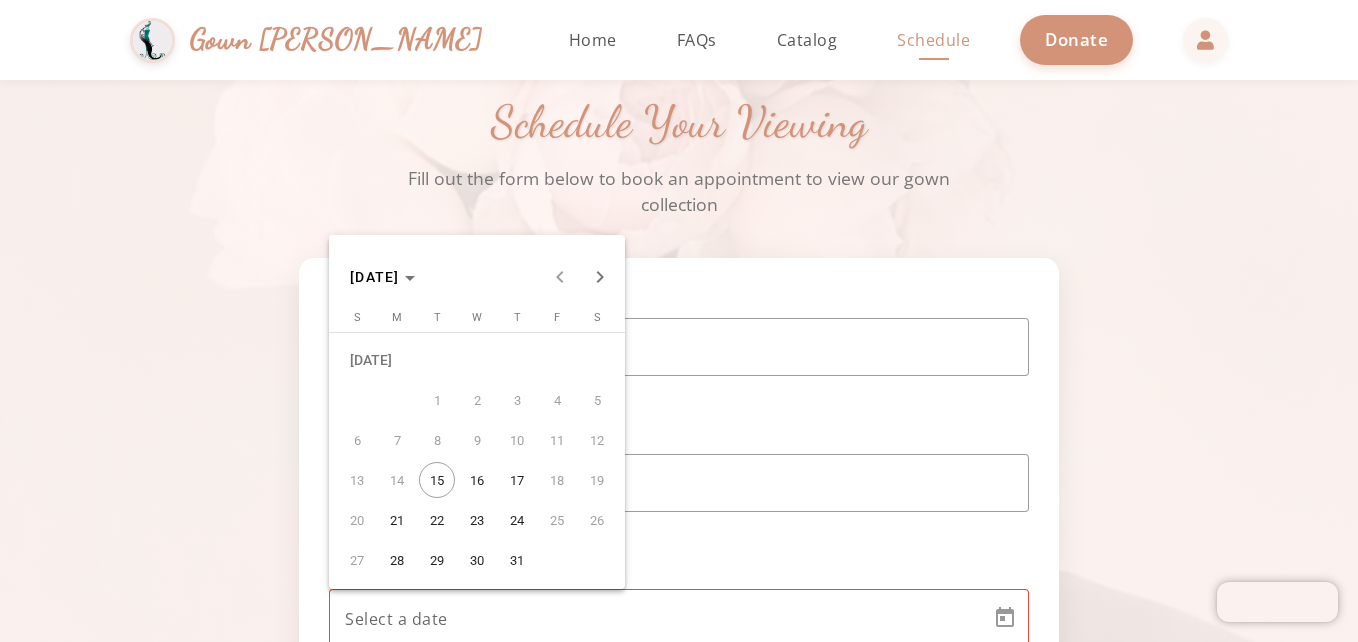 click at bounding box center (679, 321) 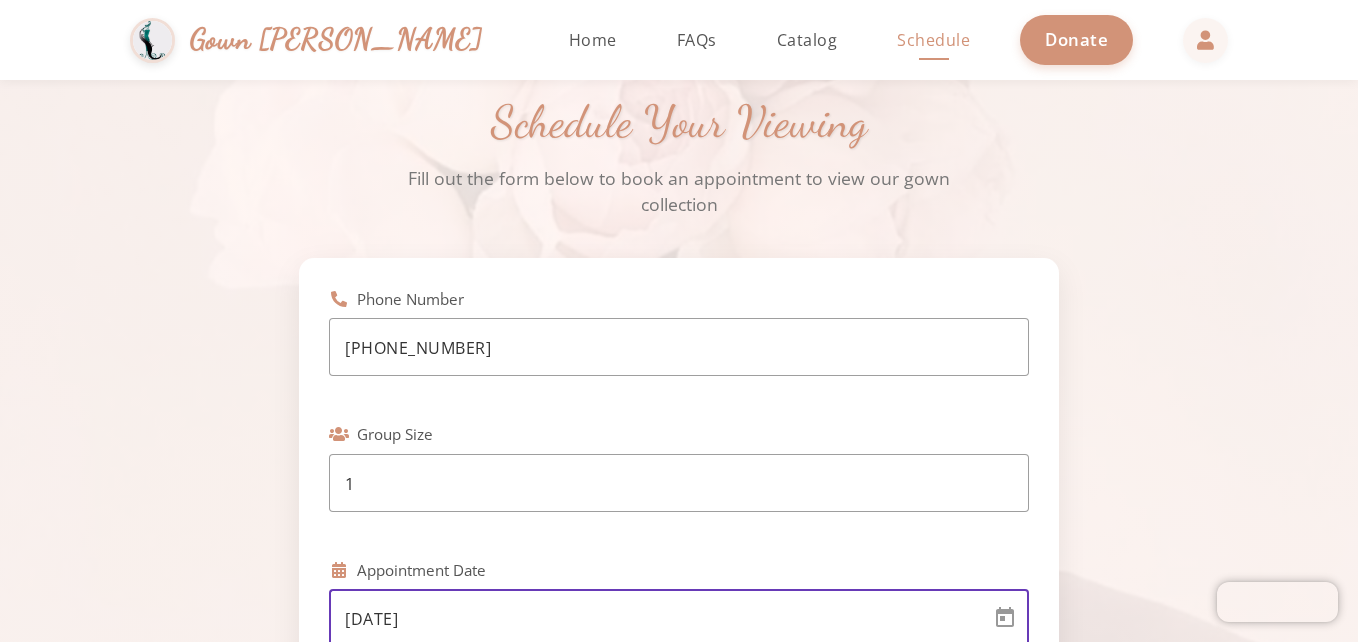 click on "[DATE]" at bounding box center (661, 619) 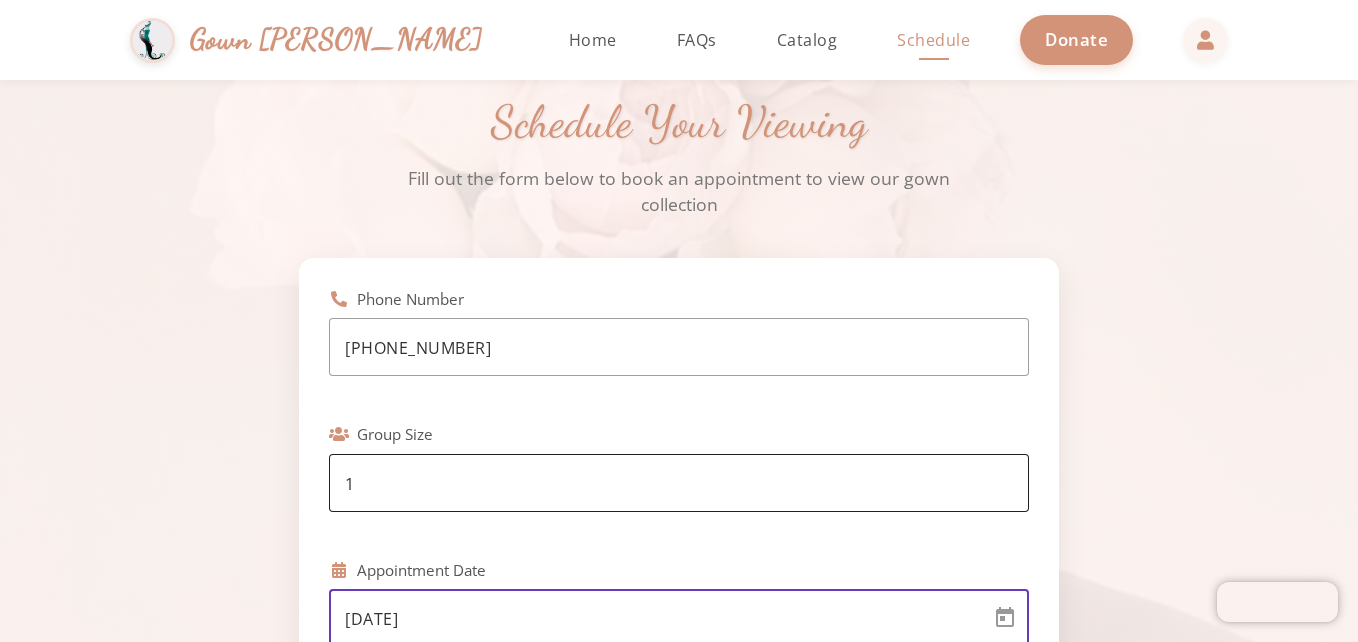 click on "1" 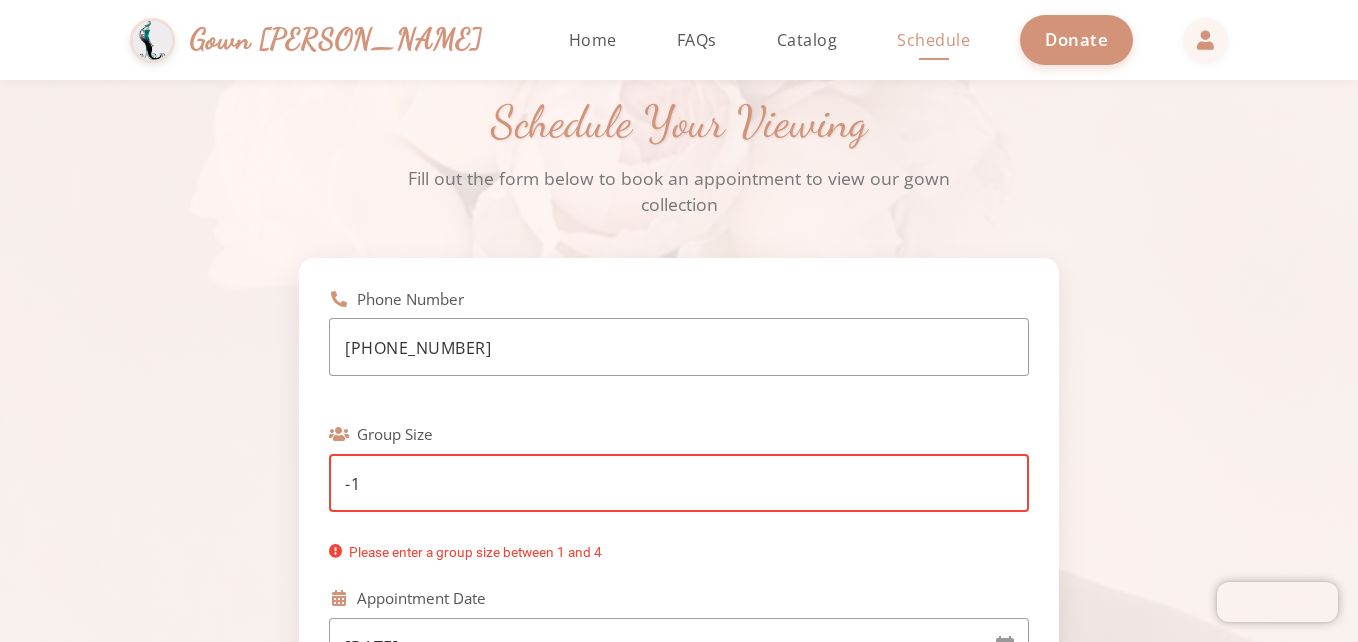 type on "-2" 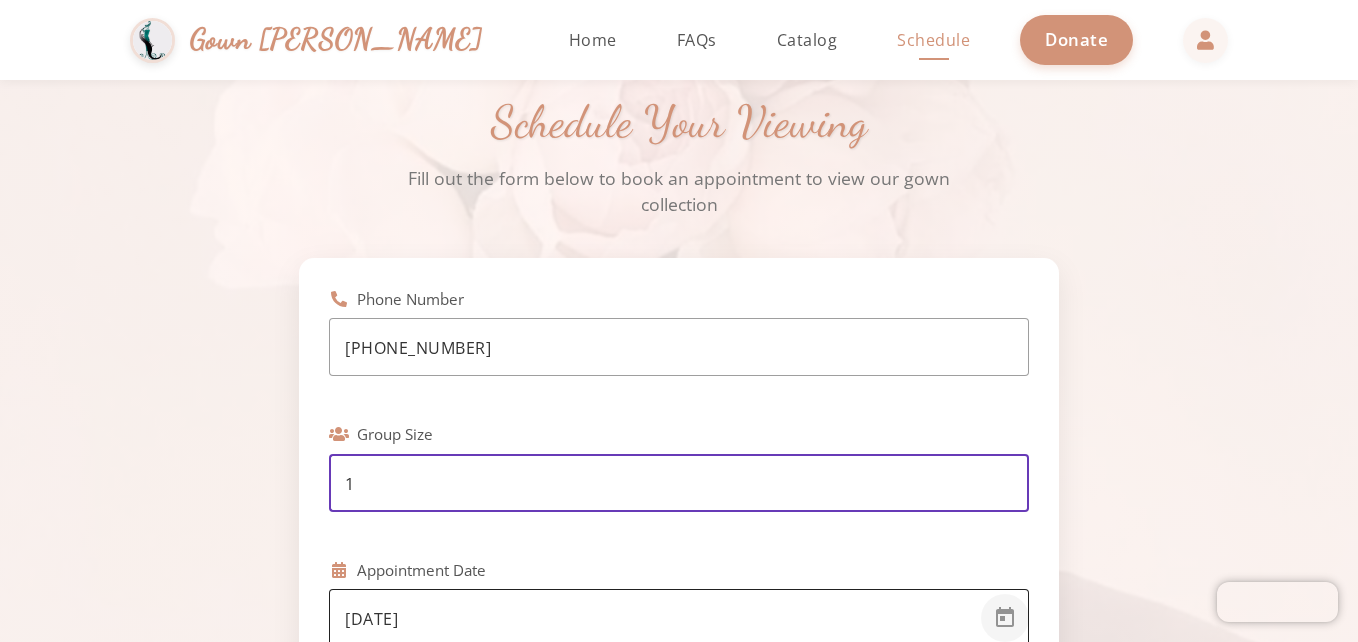 type on "1" 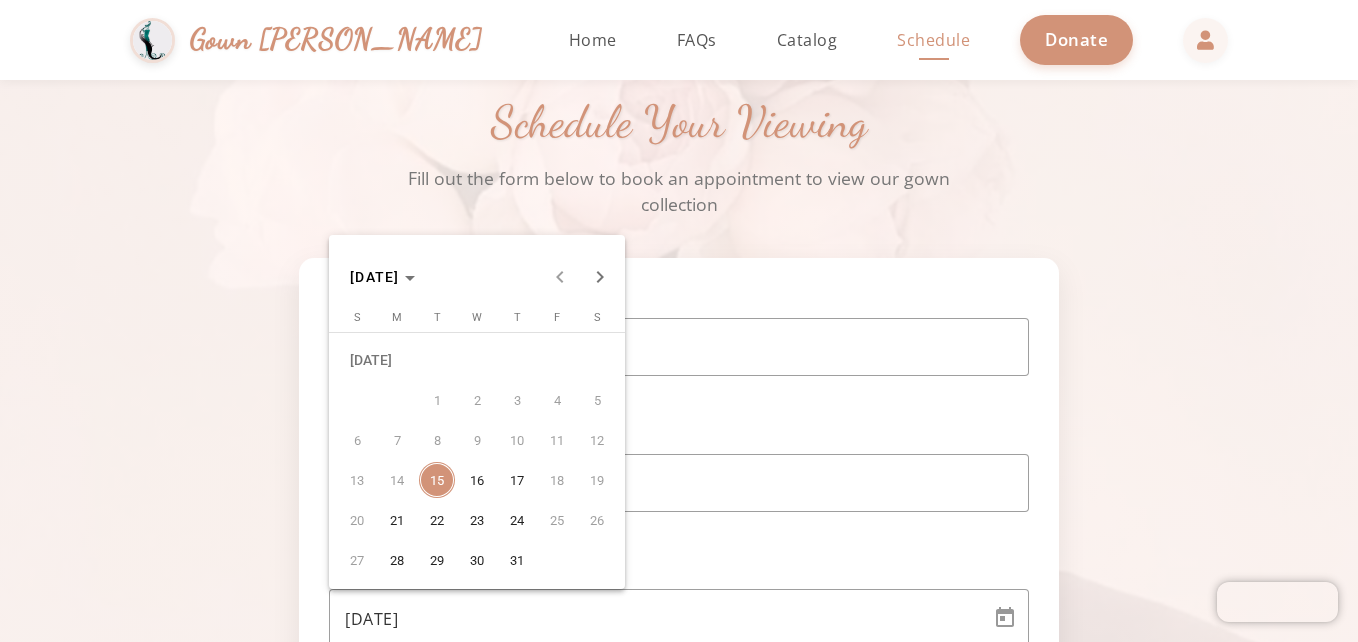 click on "15" at bounding box center [437, 480] 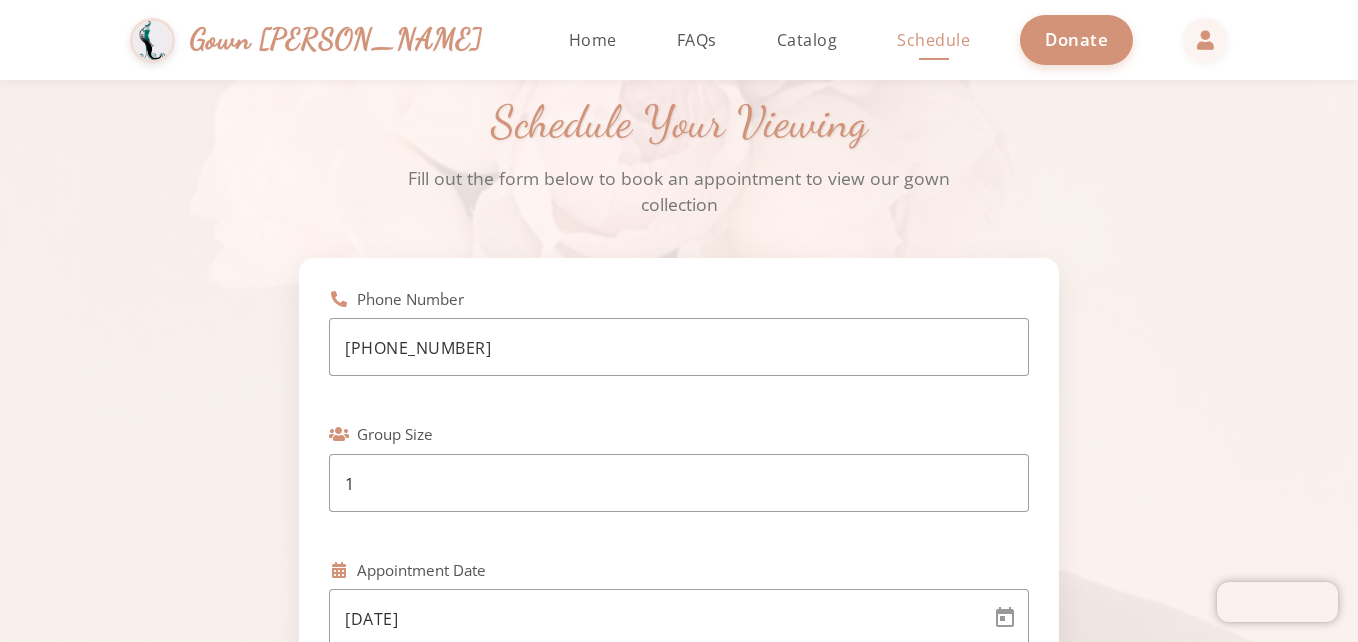 click on "Schedule Your Viewing Fill out the form below to book an appointment to view our gown collection Phone Number [PHONE_NUMBER] Group Size 1 Appointment Date [DATE] Appointment Time Select a time slot Event Date Size Preference Color Preference Additional Comments Schedule Appointment" 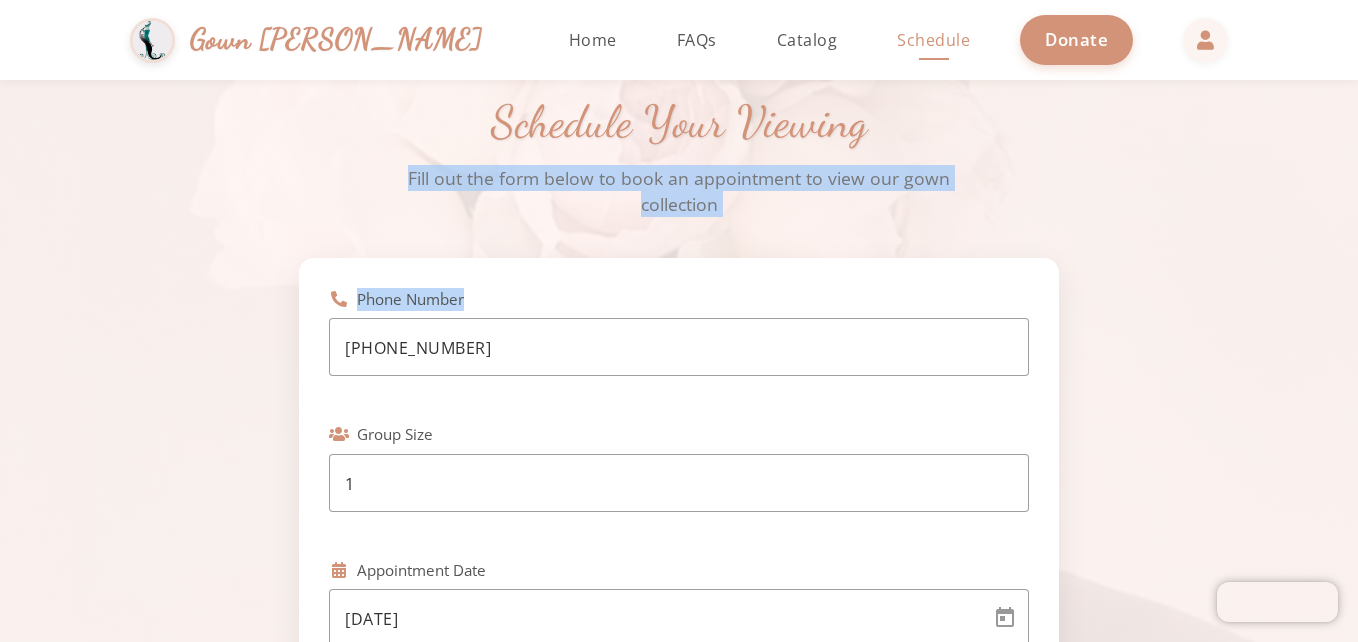 drag, startPoint x: 1357, startPoint y: 124, endPoint x: 1361, endPoint y: 280, distance: 156.05127 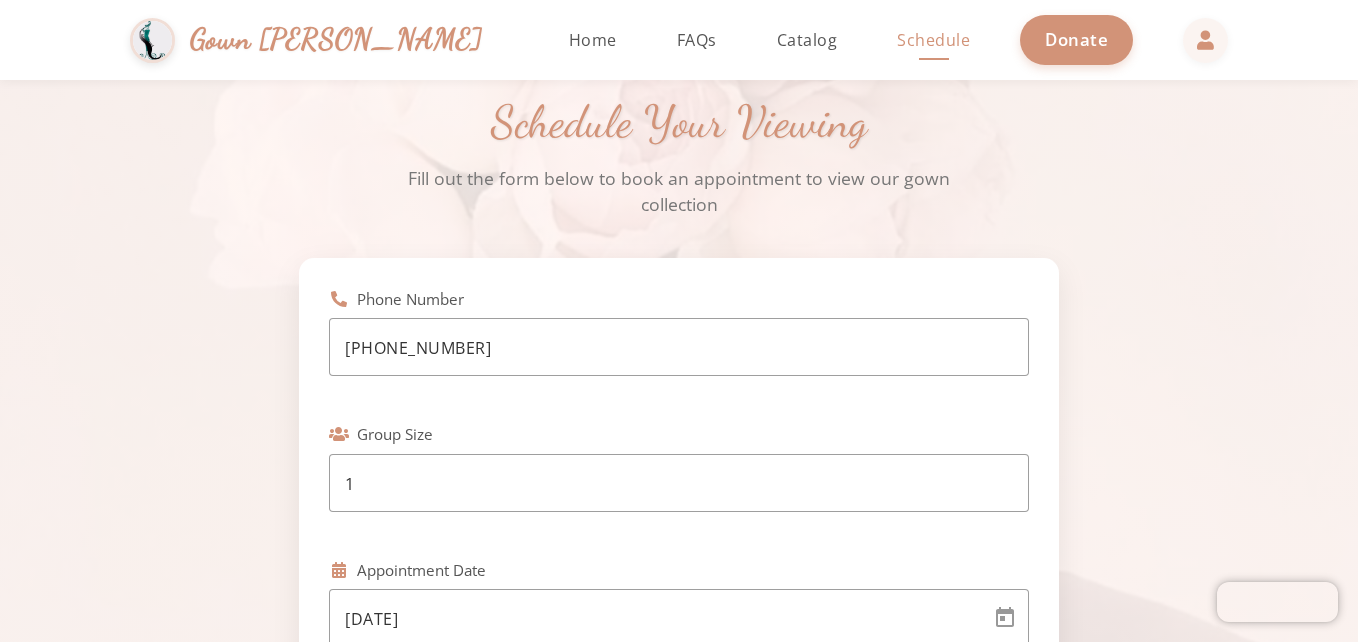 drag, startPoint x: 1361, startPoint y: 280, endPoint x: 1166, endPoint y: 351, distance: 207.5235 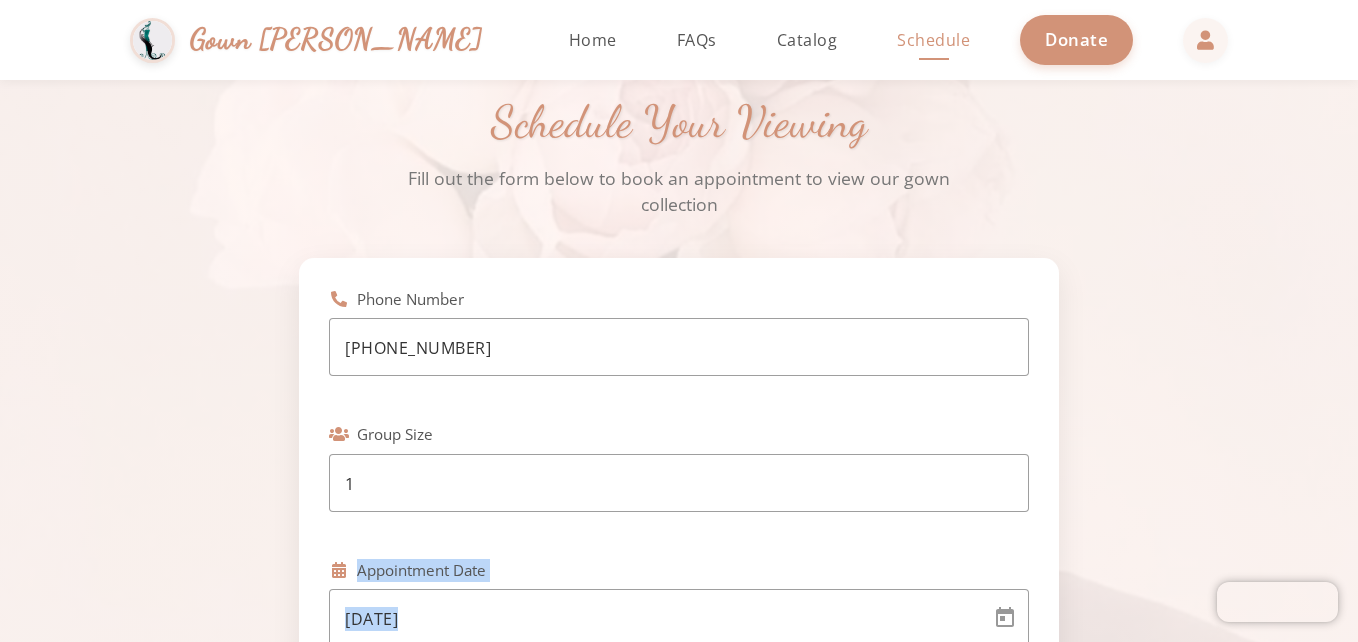 drag, startPoint x: 1042, startPoint y: 604, endPoint x: 1045, endPoint y: 463, distance: 141.0319 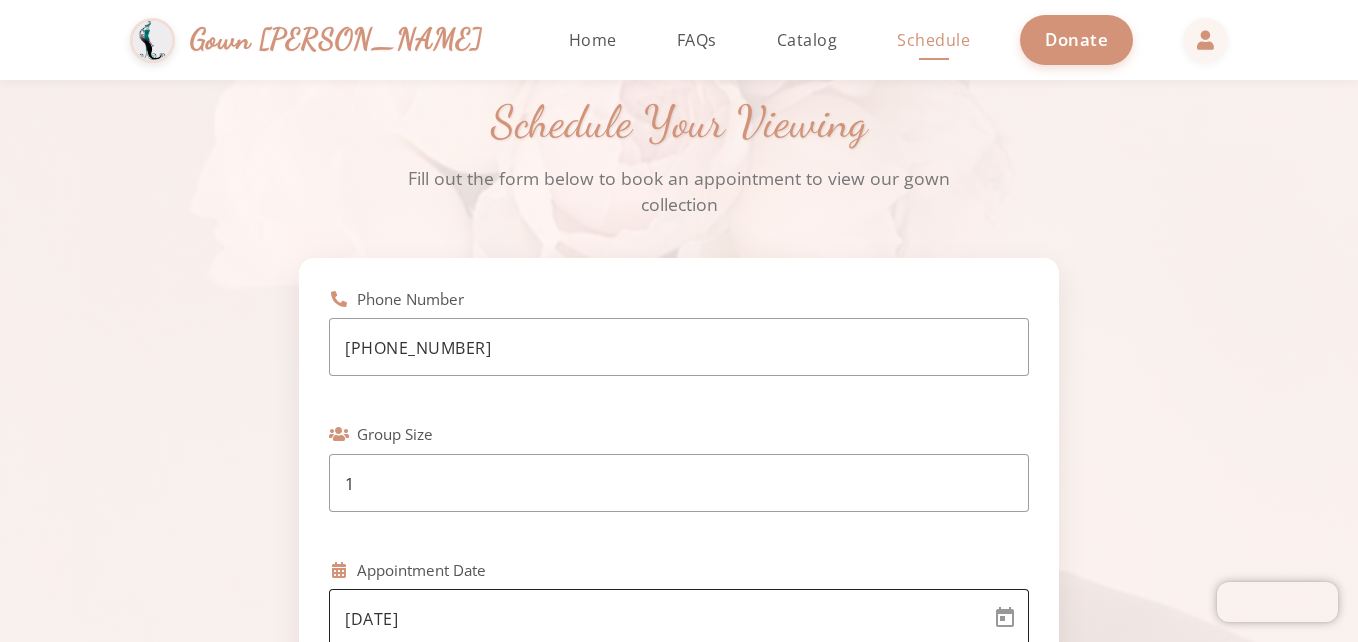 click on "Simchas [PERSON_NAME] & [PERSON_NAME] Gown [PERSON_NAME] Home Return to homepage Catalog Browse our gown collection Schedule Book an appointment FAQs Frequently asked questions About Us Learn about our mission Donate Now Gown [PERSON_NAME] Home FAQs Catalog Schedule Donate Schedule Your Viewing Fill out the form below to book an appointment to view our gown collection Phone Number [PHONE_NUMBER] Group Size 1 Appointment Date [DATE] Appointment Time Select a time slot Event Date Size Preference Color Preference Additional Comments Schedule Appointment Simchas [PERSON_NAME] & [PERSON_NAME] Gown [PERSON_NAME] Offering high quality gowns for your Simcha at amazing low cost. In memory of [PERSON_NAME] [PERSON_NAME] Bas [PERSON_NAME] & [PERSON_NAME] Bas [PERSON_NAME]. Quick Links  Home  Browse Gowns  Schedule Appointment  About Us  Gallery Contact Us [PHONE_NUMBER] By appointment only Connect With Us Follow us on social media for updates, new arrivals, and inspiration © 2025 [PERSON_NAME] & [PERSON_NAME] Gown [PERSON_NAME]. All rights reserved." at bounding box center [679, 321] 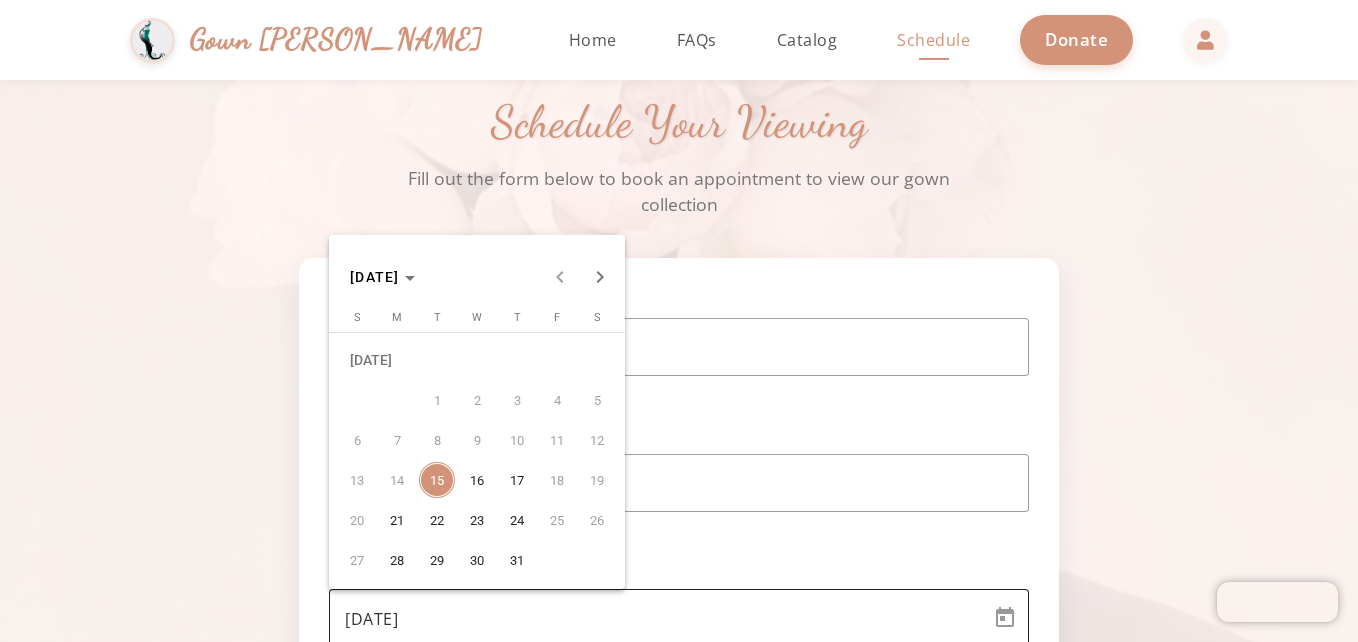type 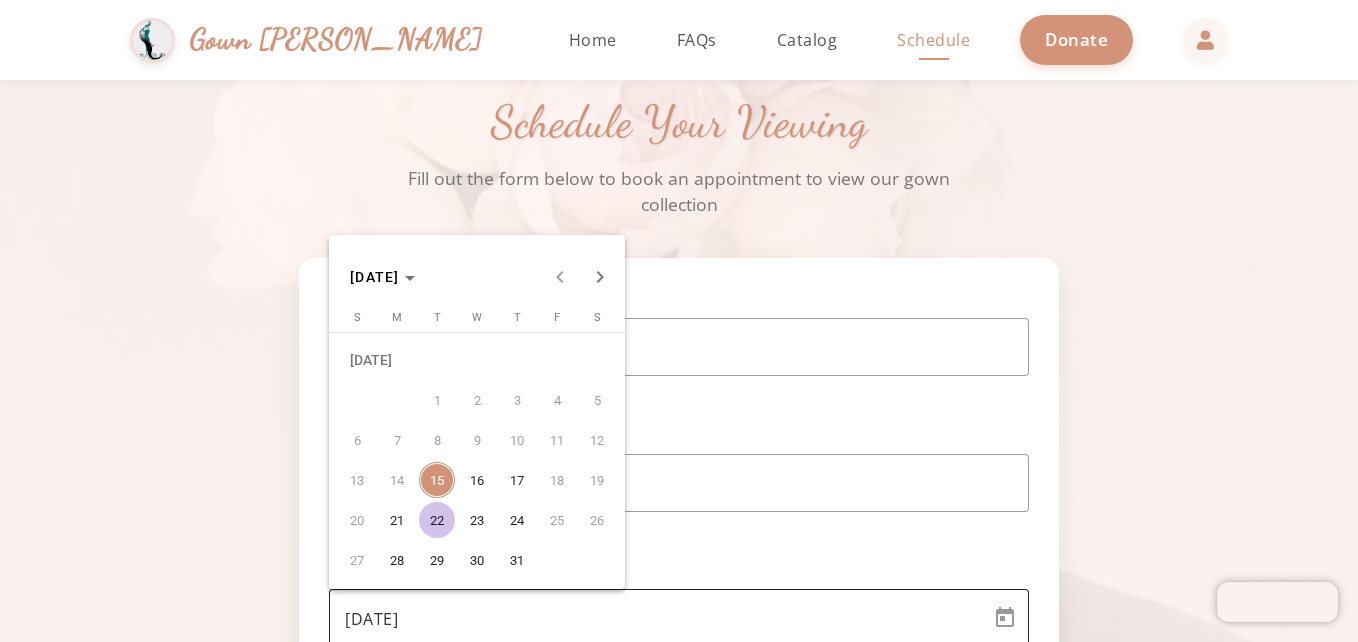 type 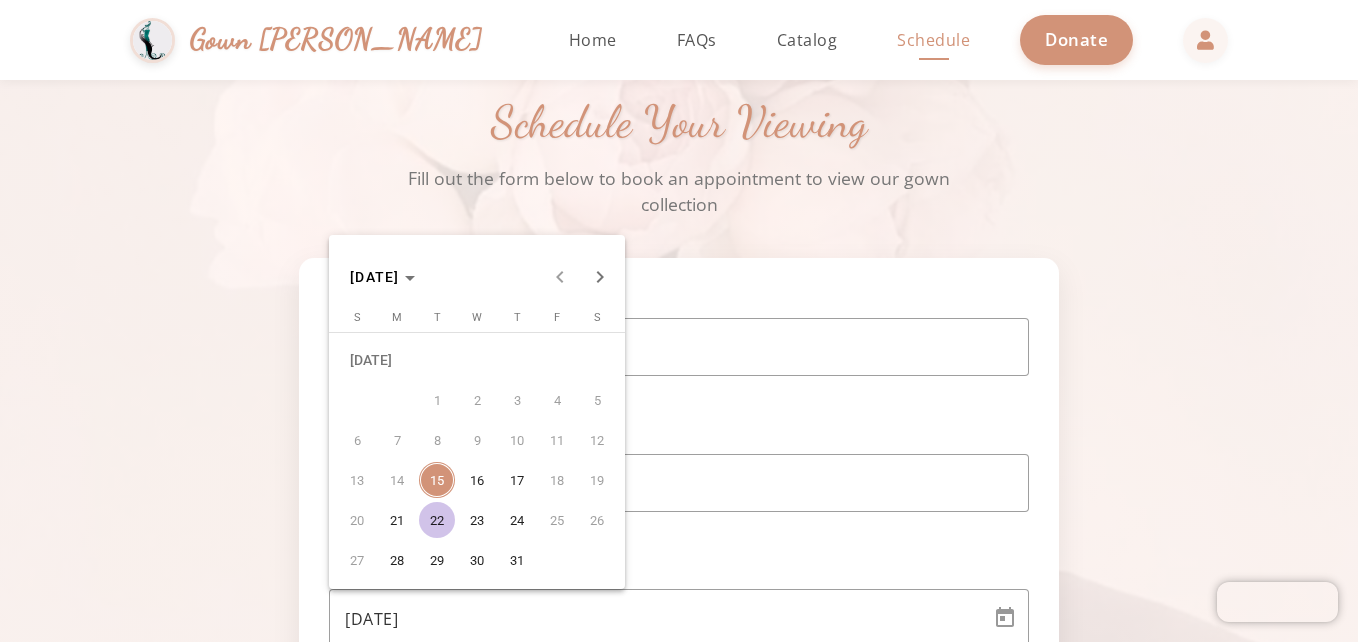 click on "15" at bounding box center [437, 480] 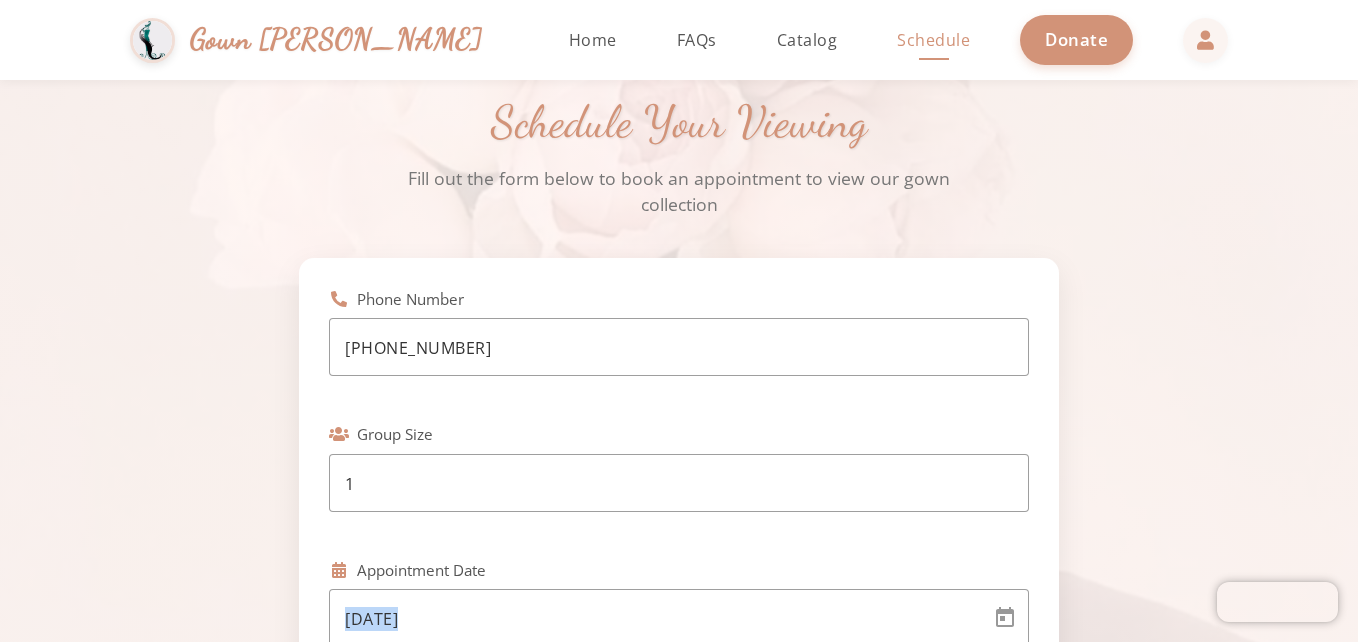 drag, startPoint x: 1357, startPoint y: 558, endPoint x: 1361, endPoint y: 626, distance: 68.117546 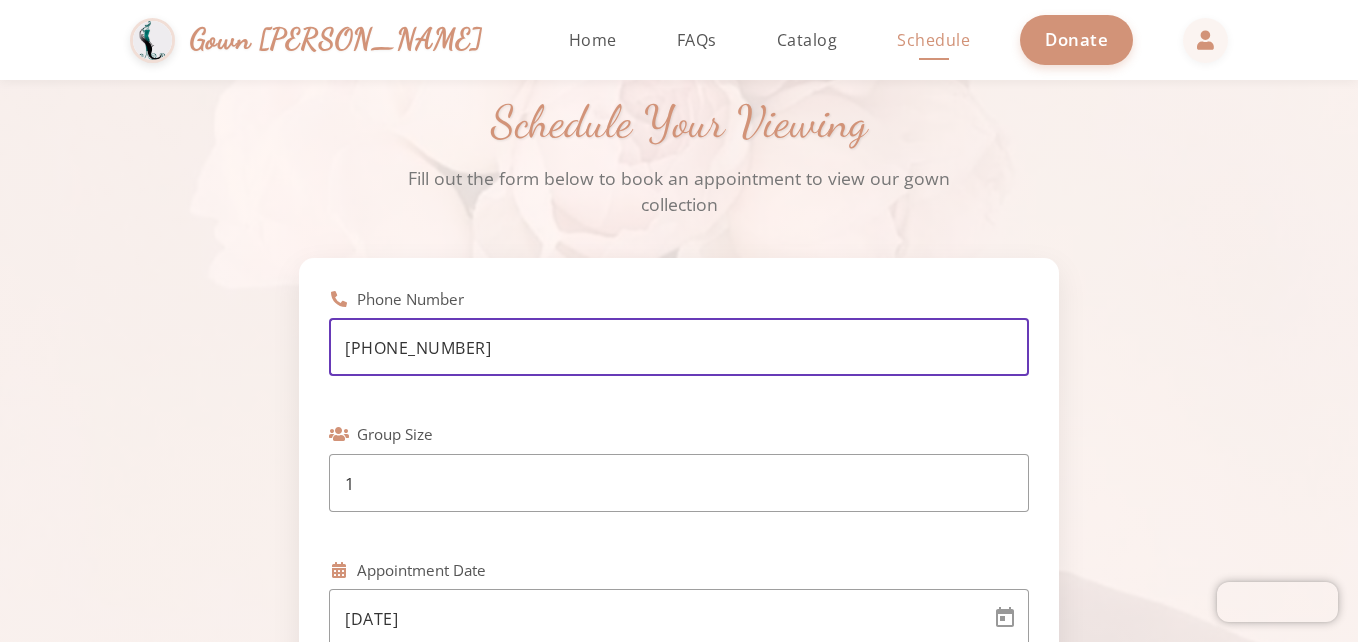 click on "[PHONE_NUMBER]" at bounding box center [679, 348] 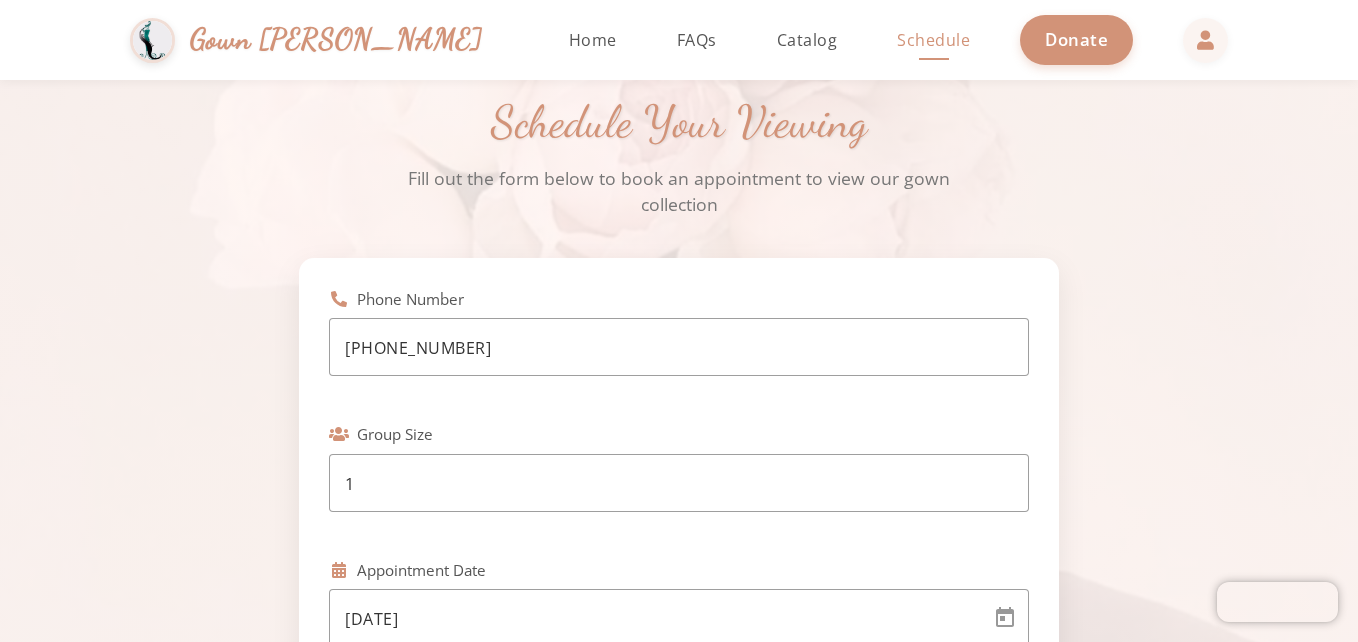 click on "Fill out the form below to book an appointment to view our gown collection" 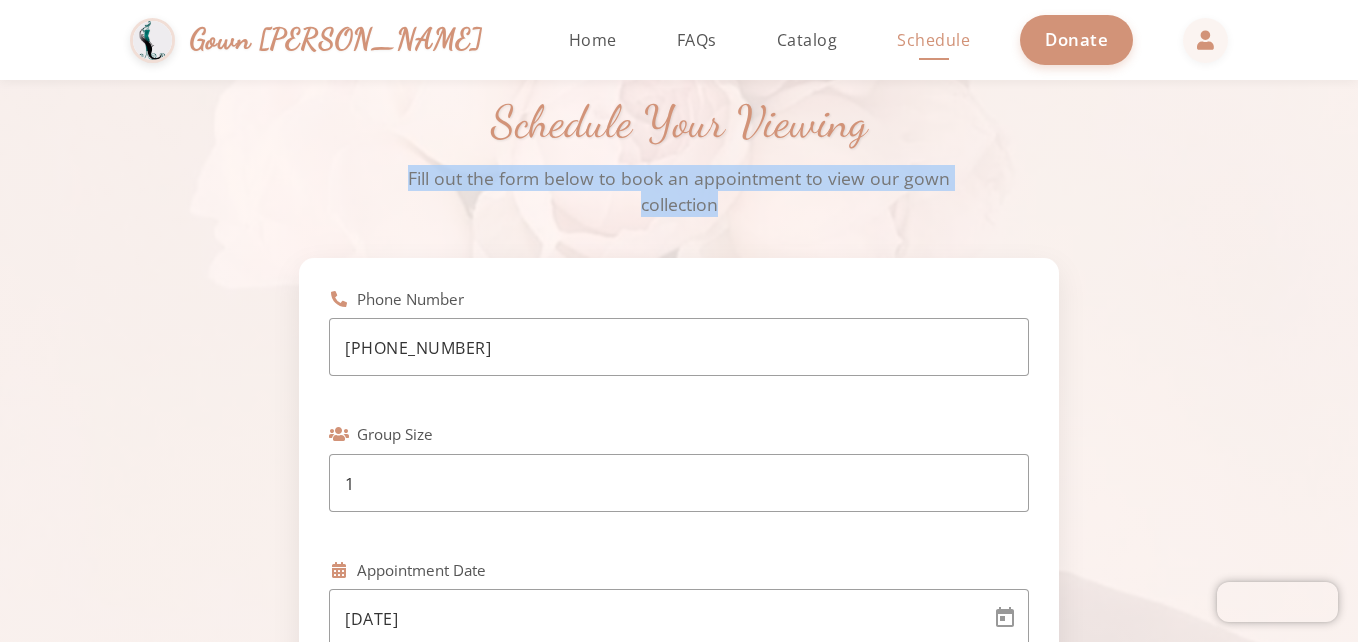 click on "Fill out the form below to book an appointment to view our gown collection" 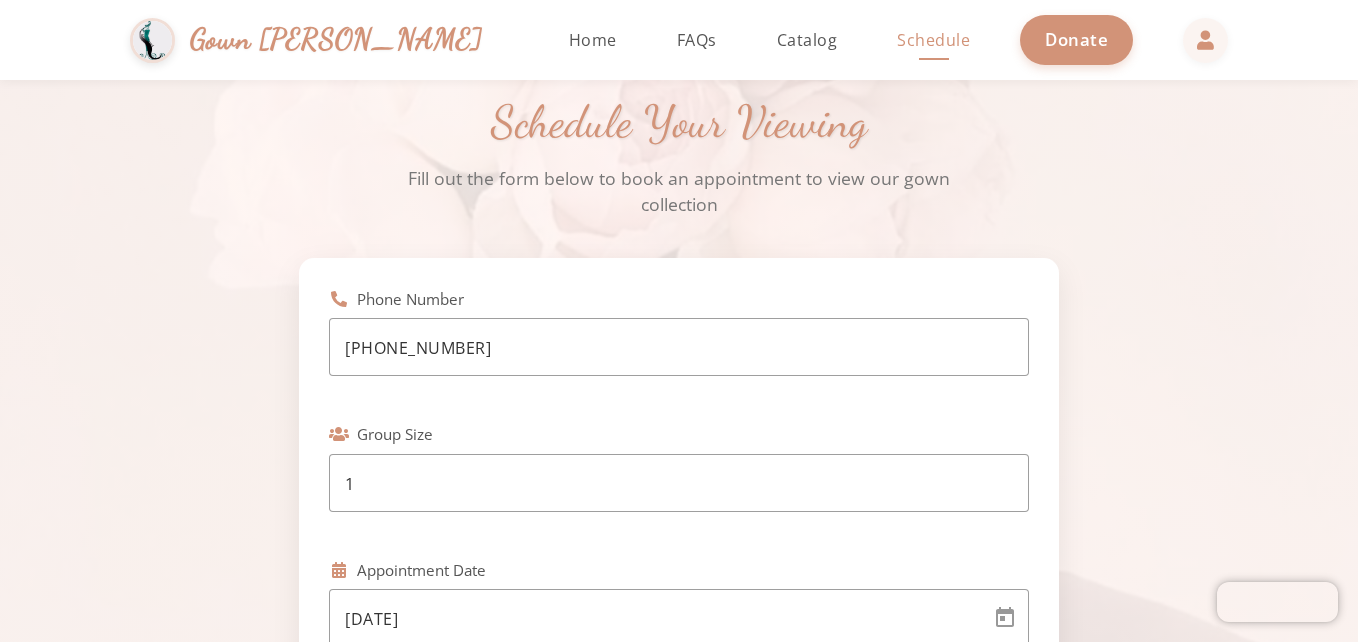 click on "Schedule" 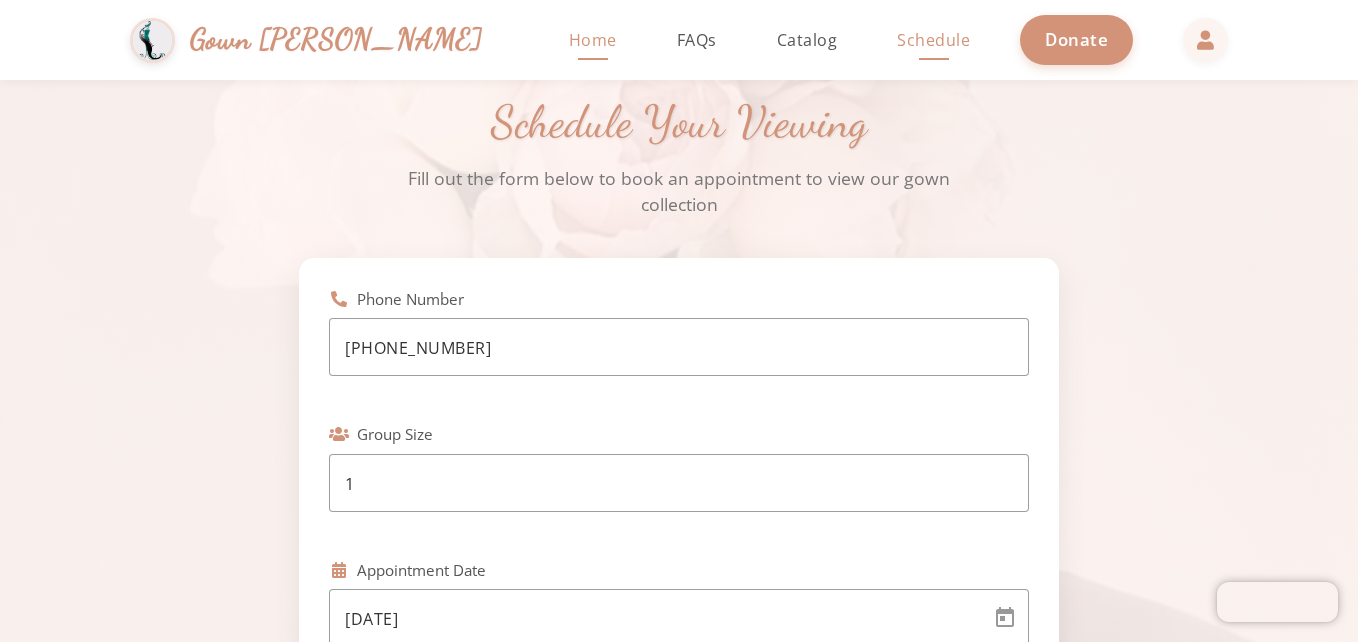 click on "Home" 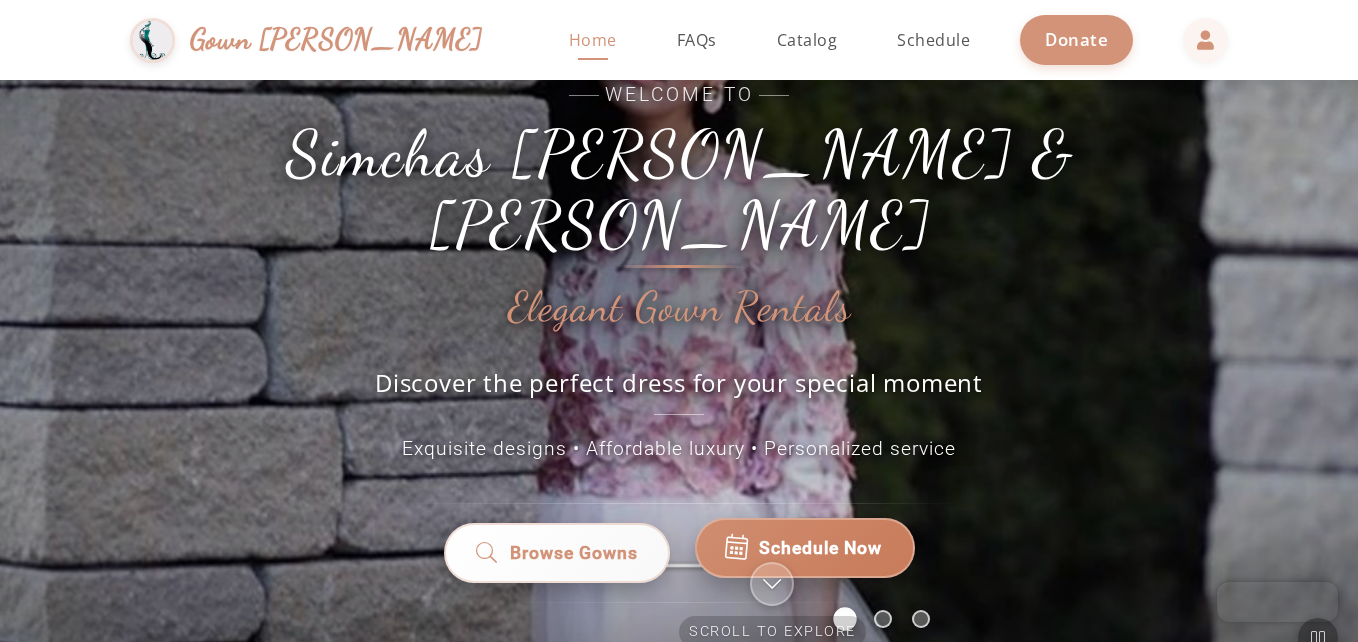 click 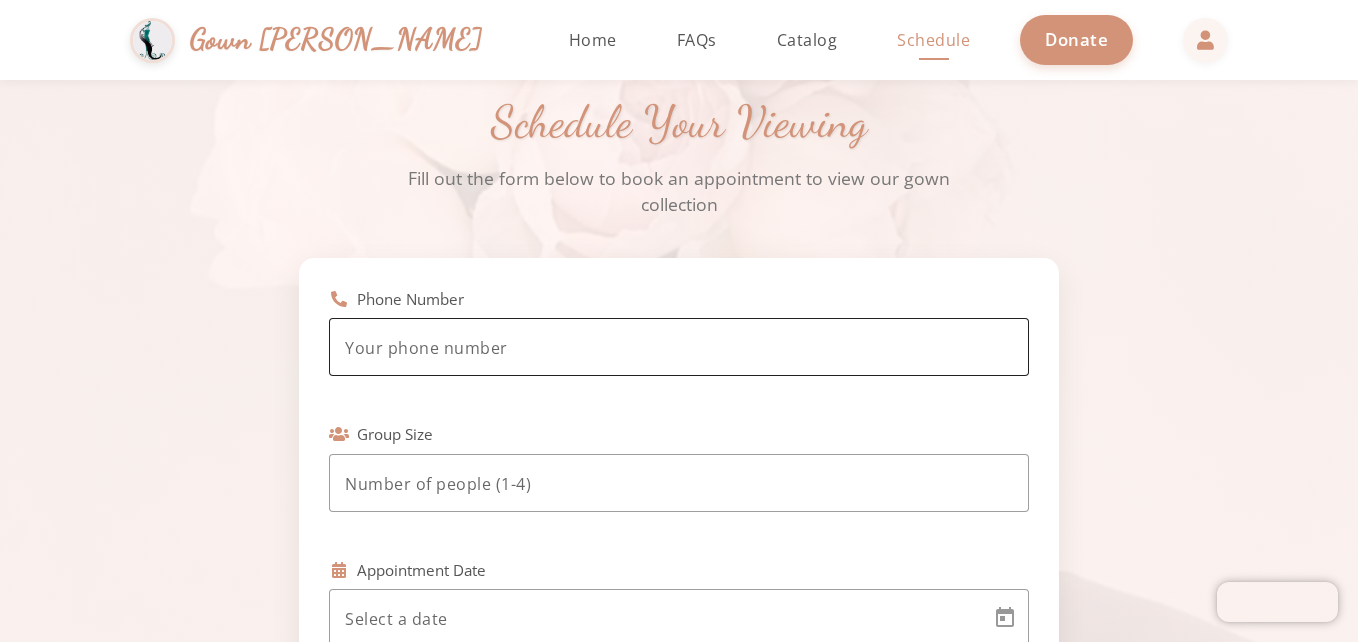click 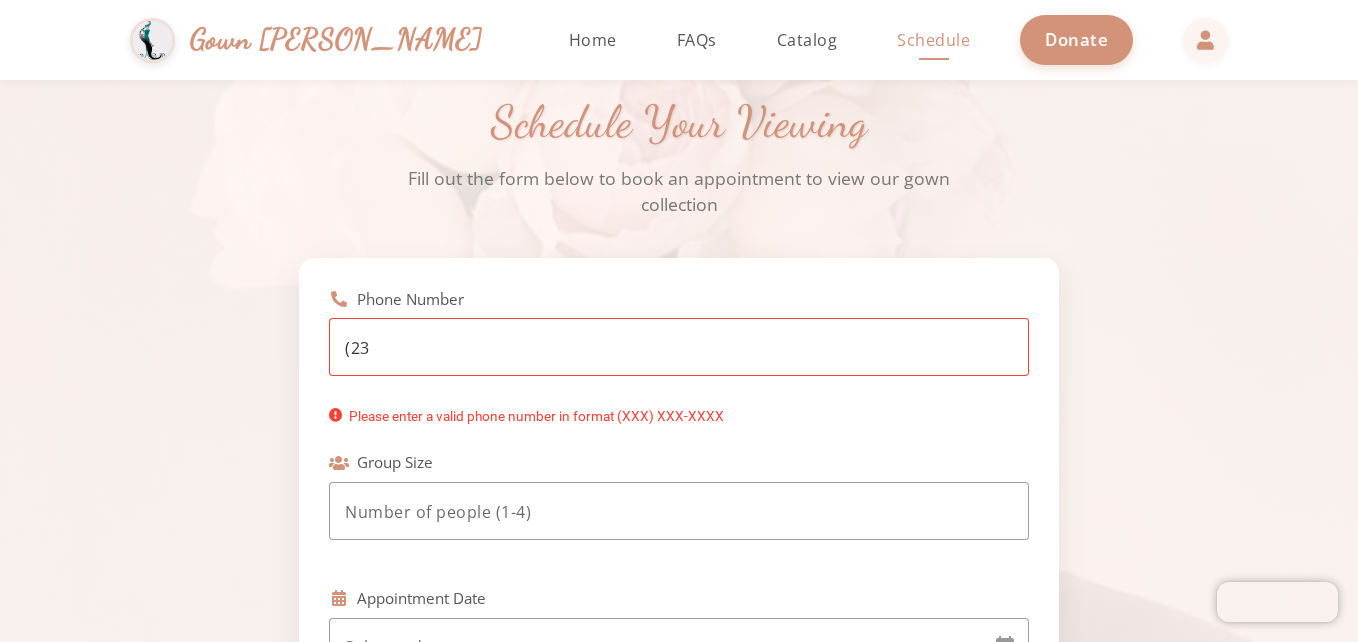 click on "(23" 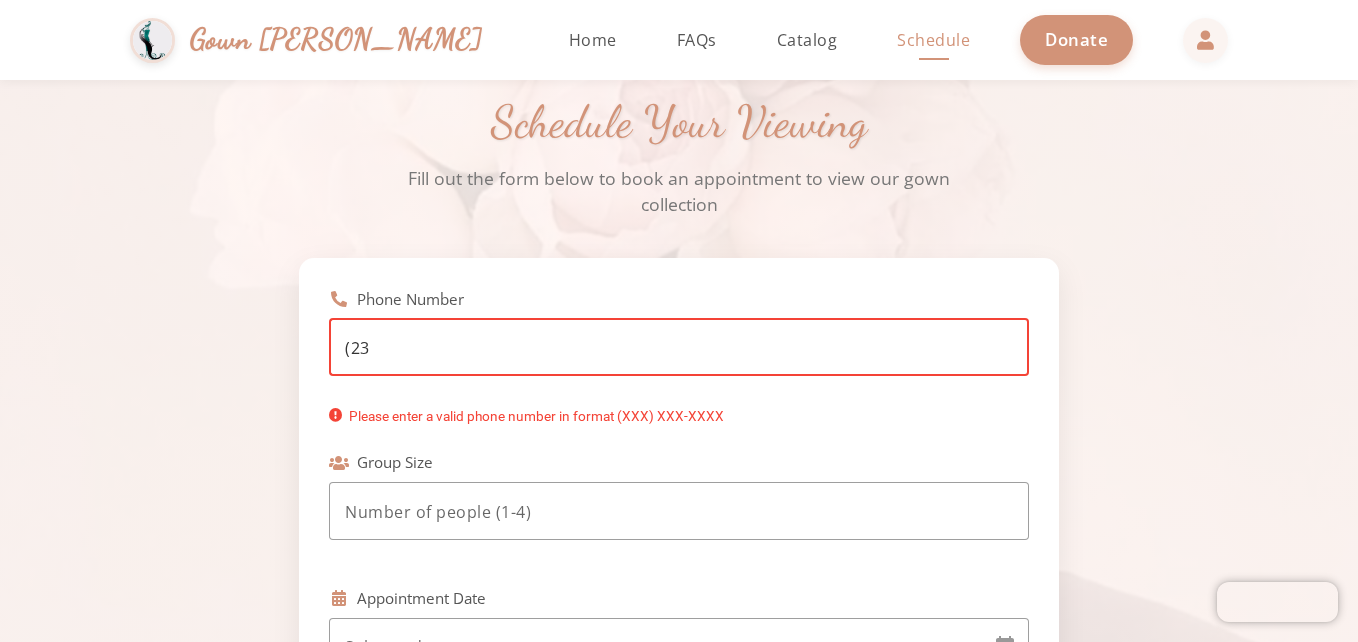 type on "(2" 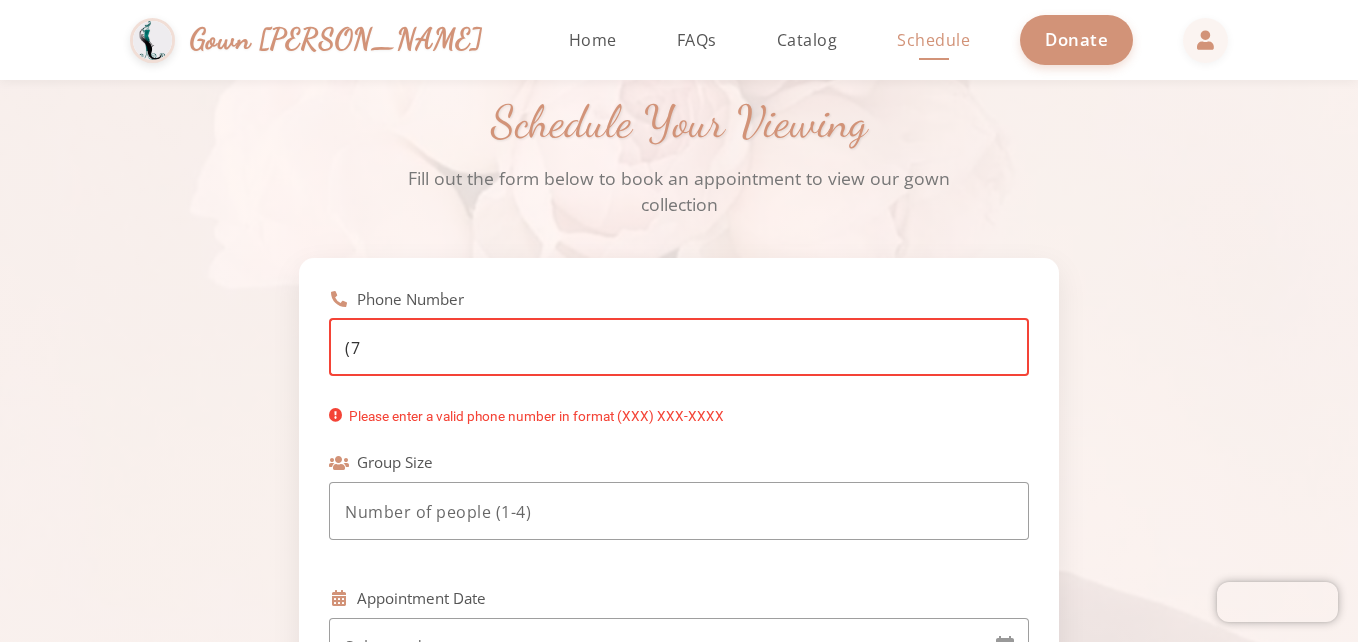 type on "[PHONE_NUMBER]" 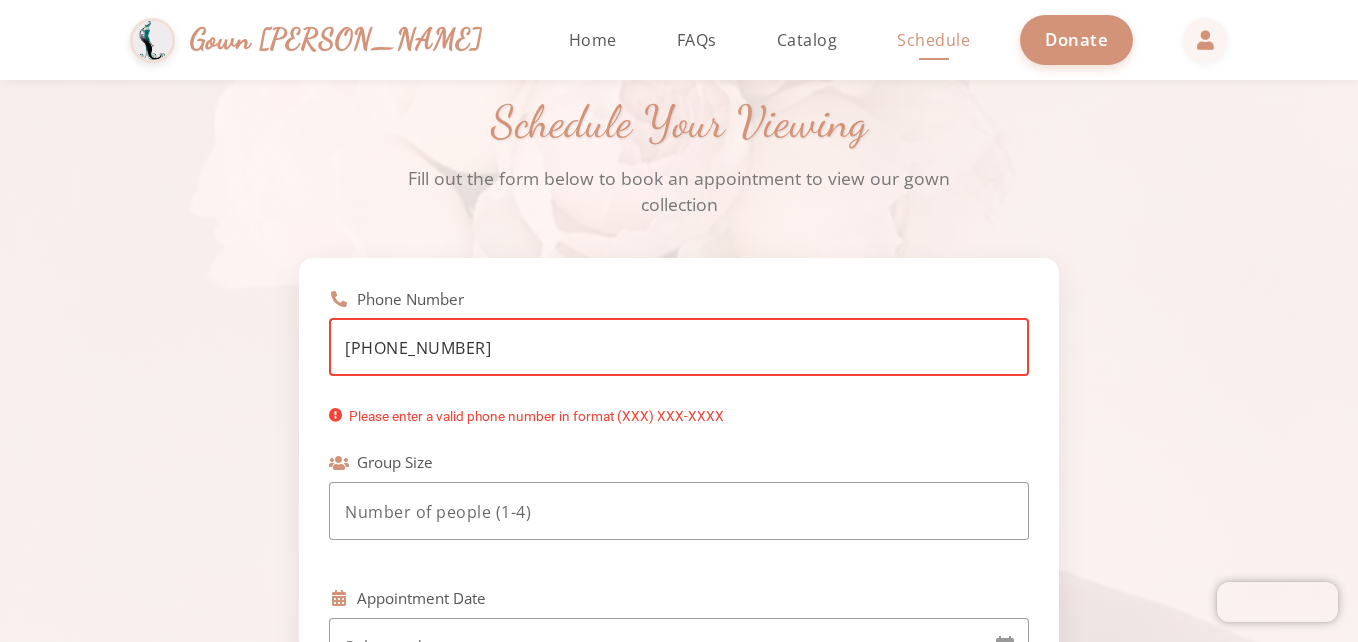 type on "1" 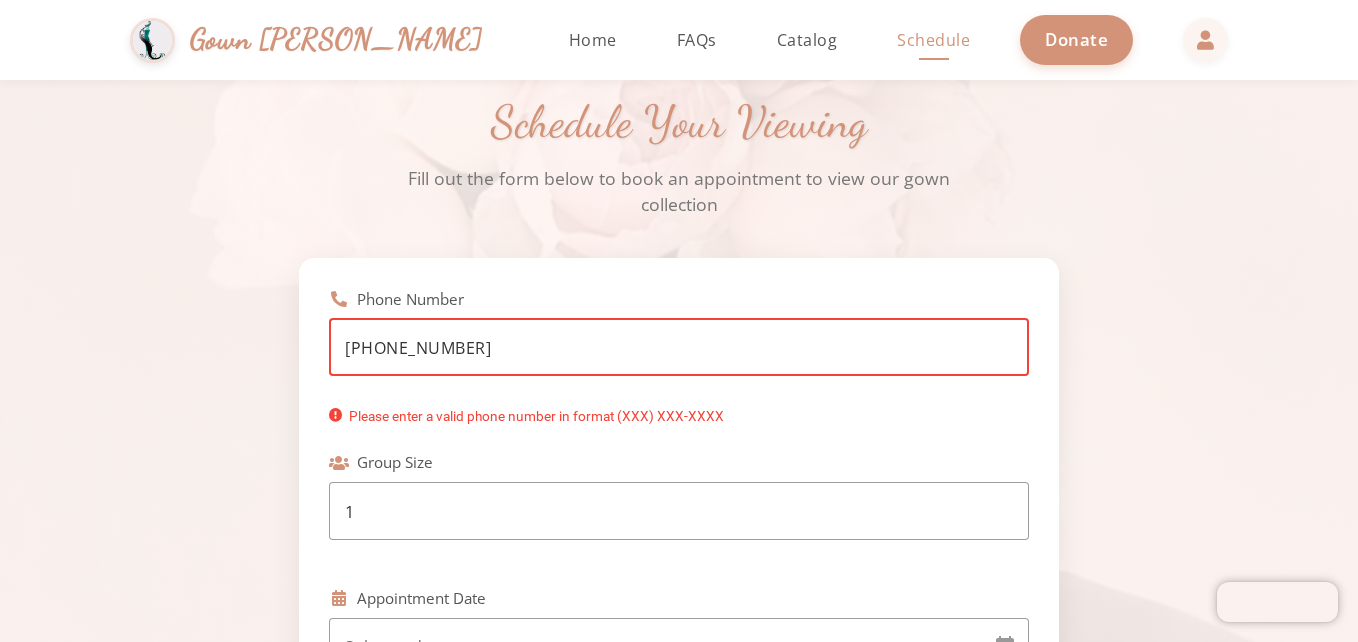 type on "[DATE]" 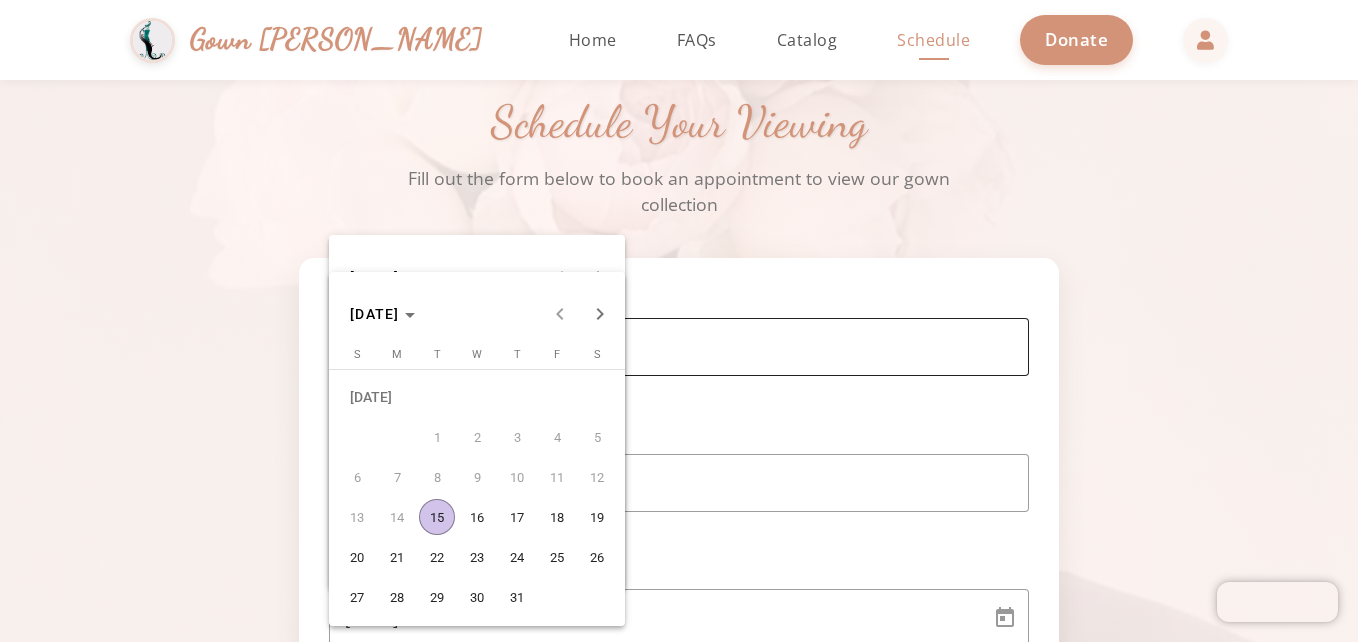 type 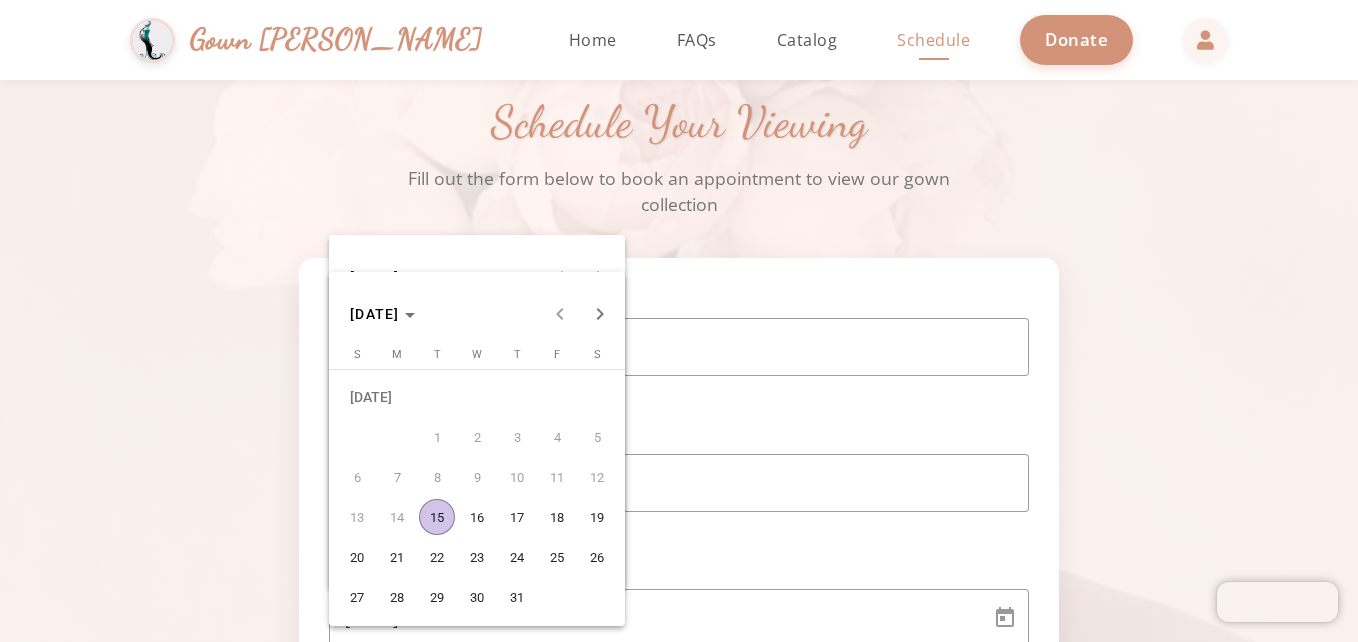 click on "15" at bounding box center (437, 517) 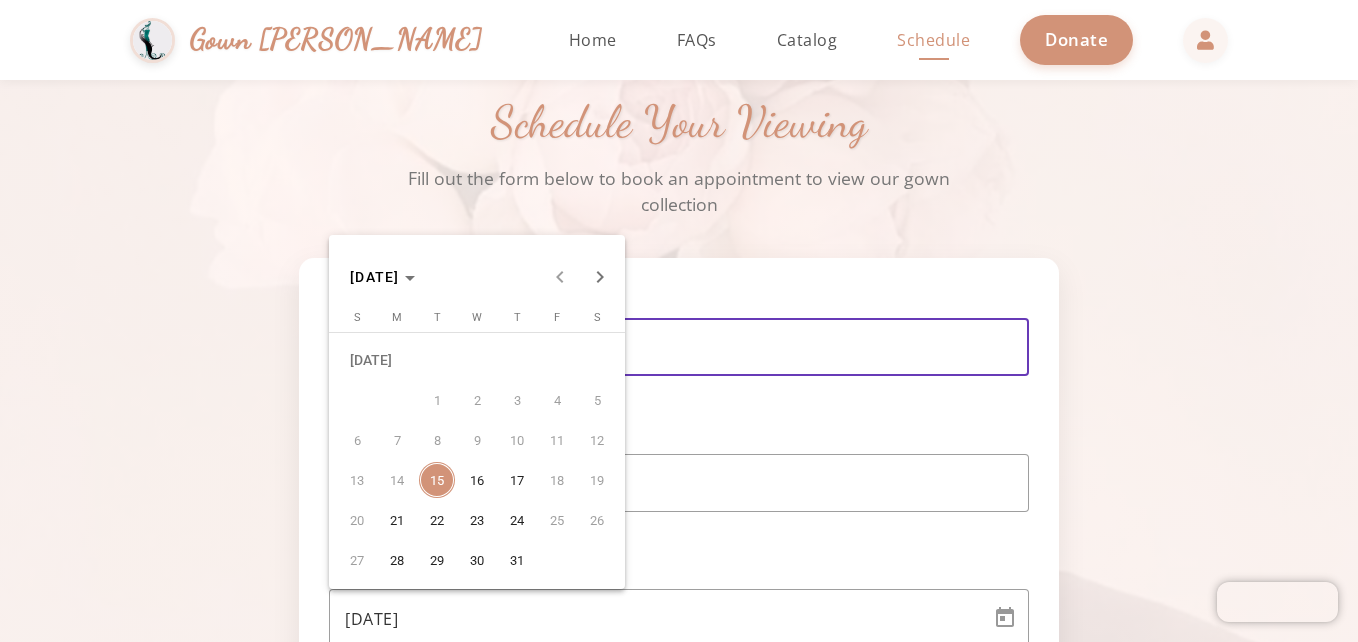 click on "15" at bounding box center (437, 480) 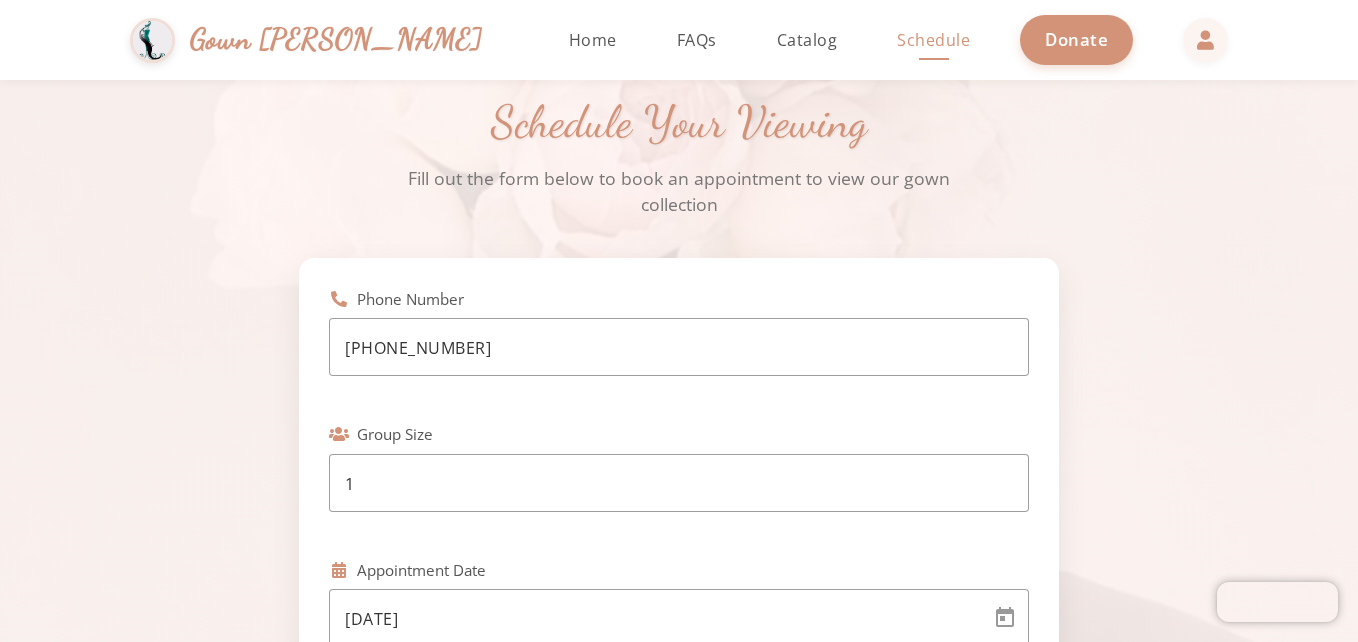 click on "Schedule Your Viewing Fill out the form below to book an appointment to view our gown collection Phone Number [PHONE_NUMBER] Group Size 1 Appointment Date [DATE] Appointment Time Select a time slot Event Date [DATE] Size Preference Please enter your size preference Color Preference Please enter your color preference Additional Comments Schedule Appointment" 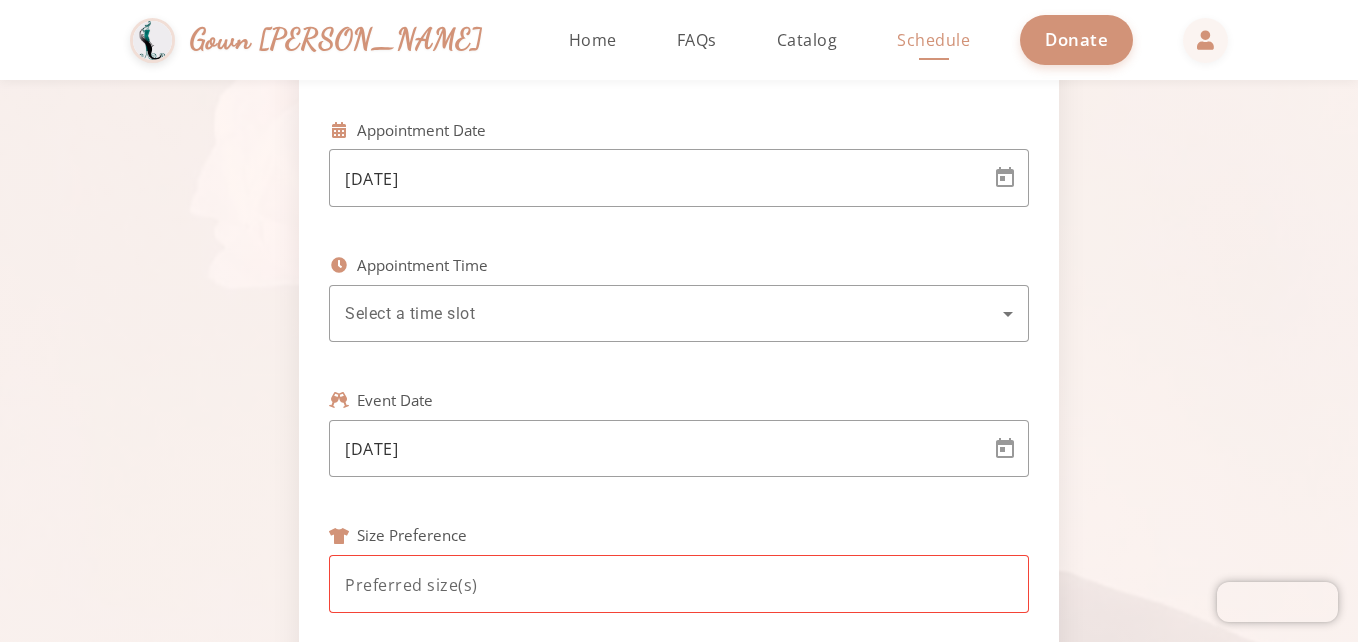 scroll, scrollTop: 524, scrollLeft: 0, axis: vertical 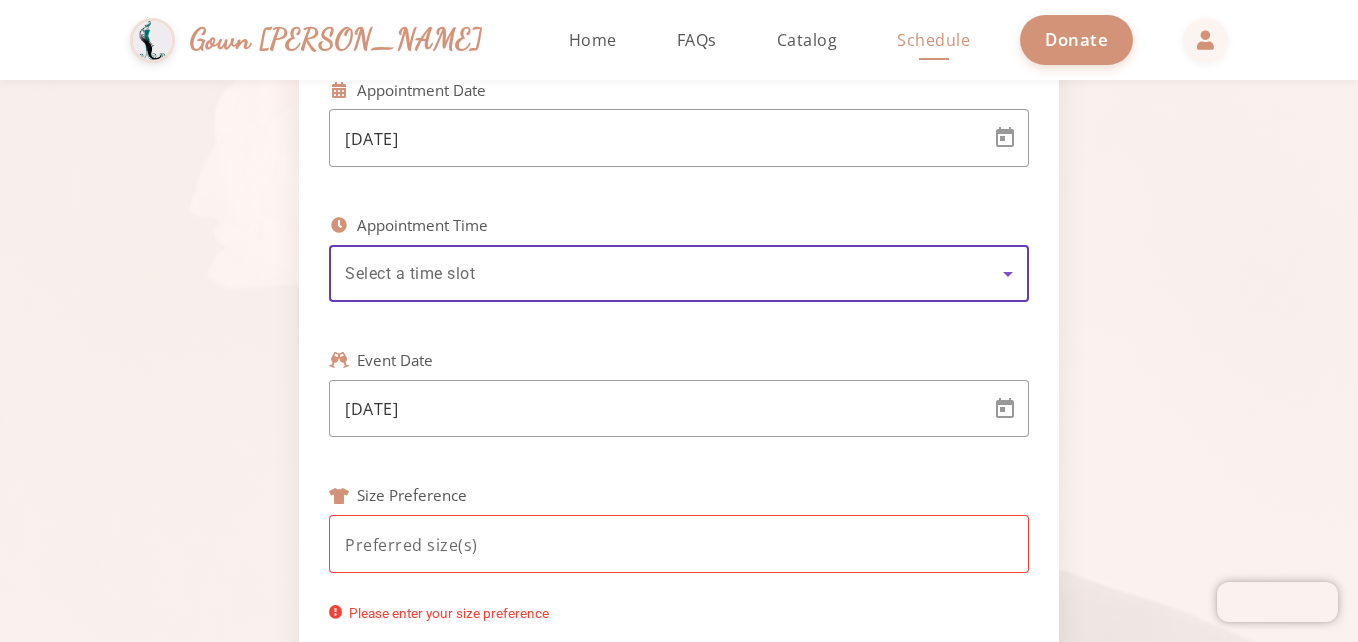 click on "Select a time slot" at bounding box center (674, 274) 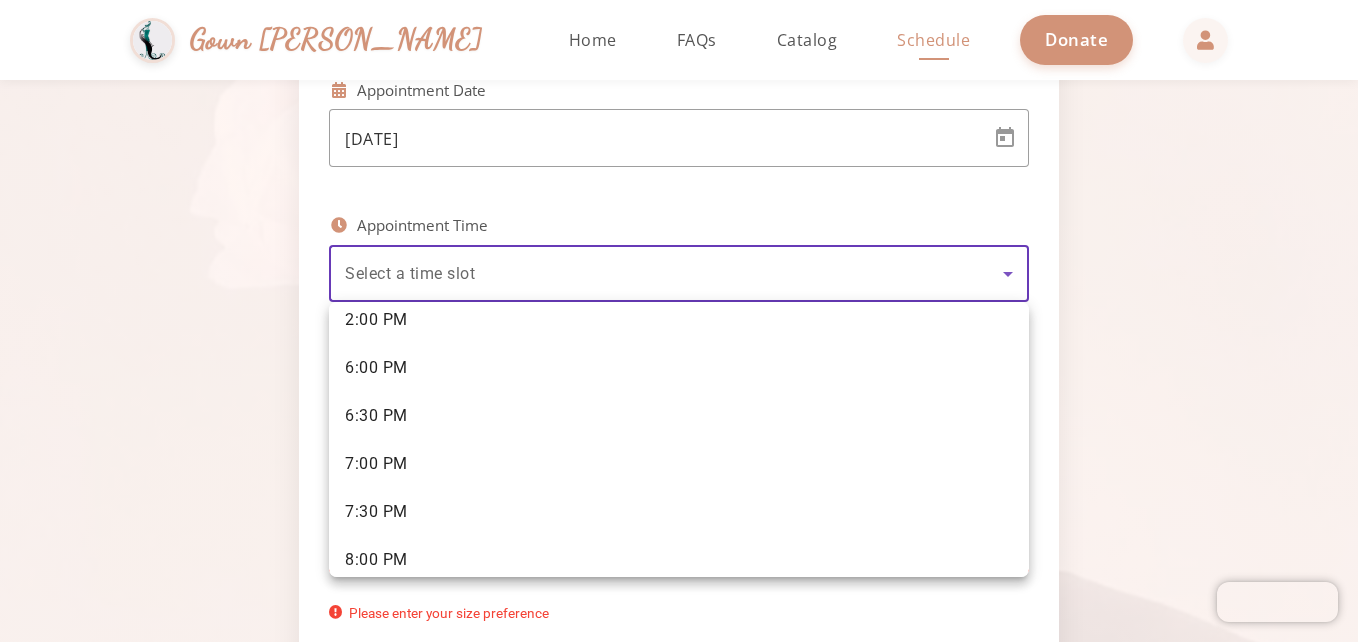 scroll, scrollTop: 413, scrollLeft: 0, axis: vertical 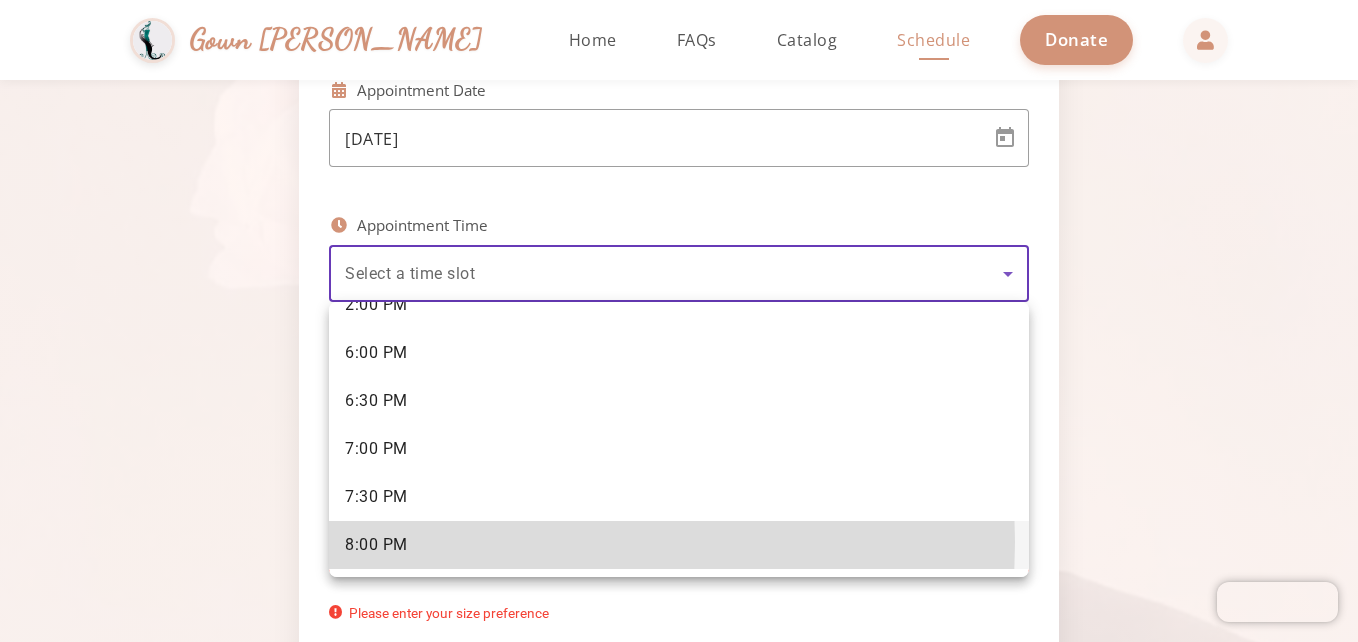 click on "8:00 PM" at bounding box center (376, 545) 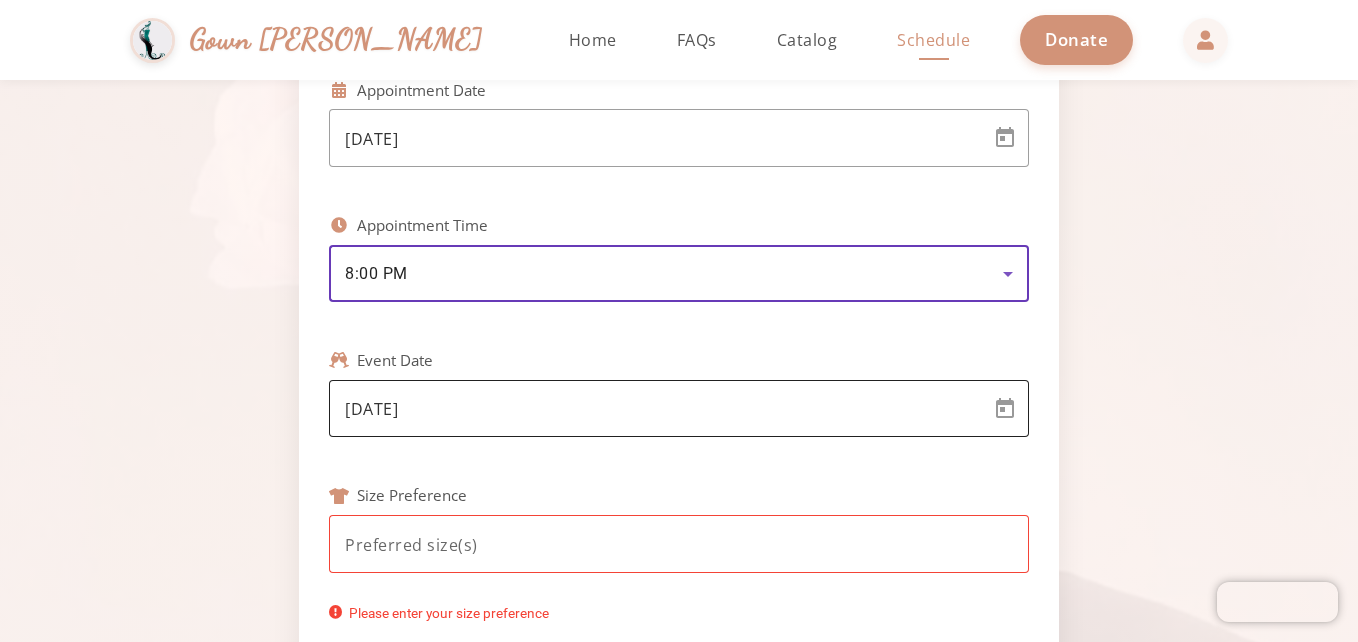 click on "[PERSON_NAME] & [PERSON_NAME] Gown [PERSON_NAME] Home Return to homepage Catalog Browse our gown collection Schedule Book an appointment FAQs Frequently asked questions About Us Learn about our mission Donate Now Gown [PERSON_NAME] Home FAQs Catalog Schedule Donate Schedule Your Viewing Fill out the form below to book an appointment to view our gown collection Phone Number [PHONE_NUMBER] Group Size 1 Appointment Date [DATE] Appointment Time 8:00 PM Event Date [DATE] Size Preference Please enter your size preference Color Preference Please enter your color preference Additional Comments Schedule Appointment Simchas [PERSON_NAME] & [PERSON_NAME] Gown [PERSON_NAME] Offering high quality gowns for your Simcha at amazing low cost. In memory of [PERSON_NAME] [PERSON_NAME] Bas [PERSON_NAME] & [PERSON_NAME] Bas [PERSON_NAME]. Quick Links  Home  Browse Gowns  Schedule Appointment  About Us  Gallery Contact Us [PHONE_NUMBER] By appointment only Connect With Us Follow us on social media for updates, new arrivals, and inspiration" at bounding box center [679, 321] 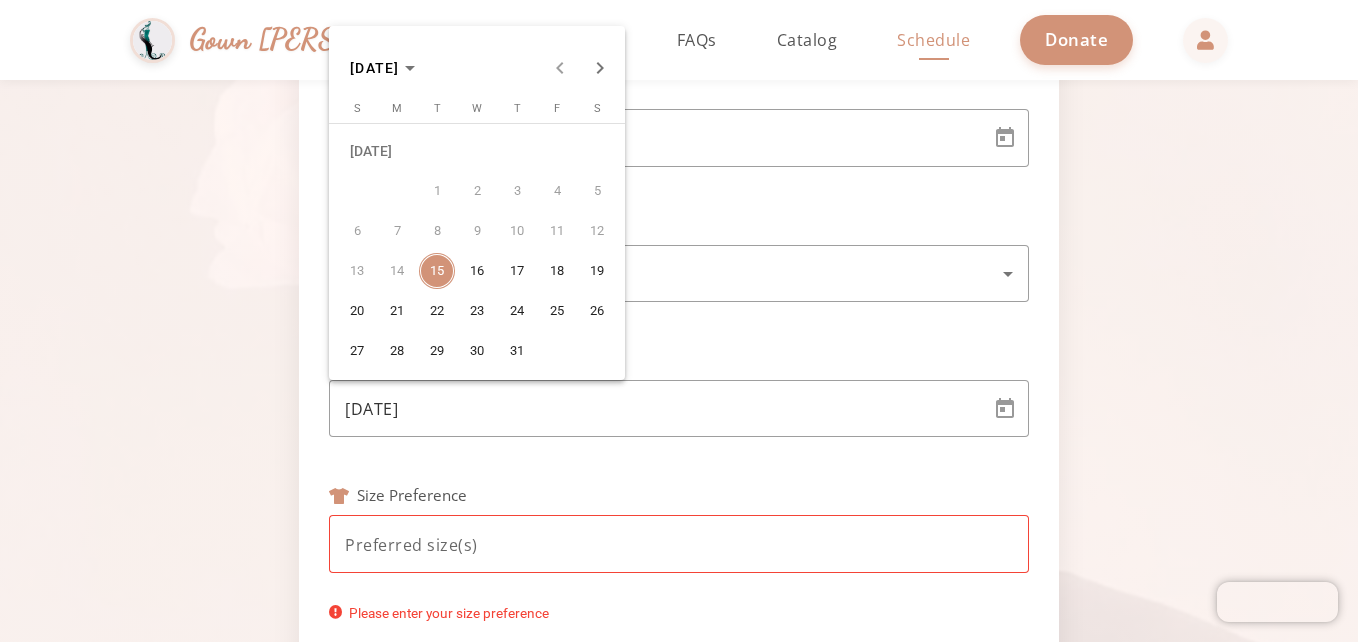 click on "16" at bounding box center [477, 271] 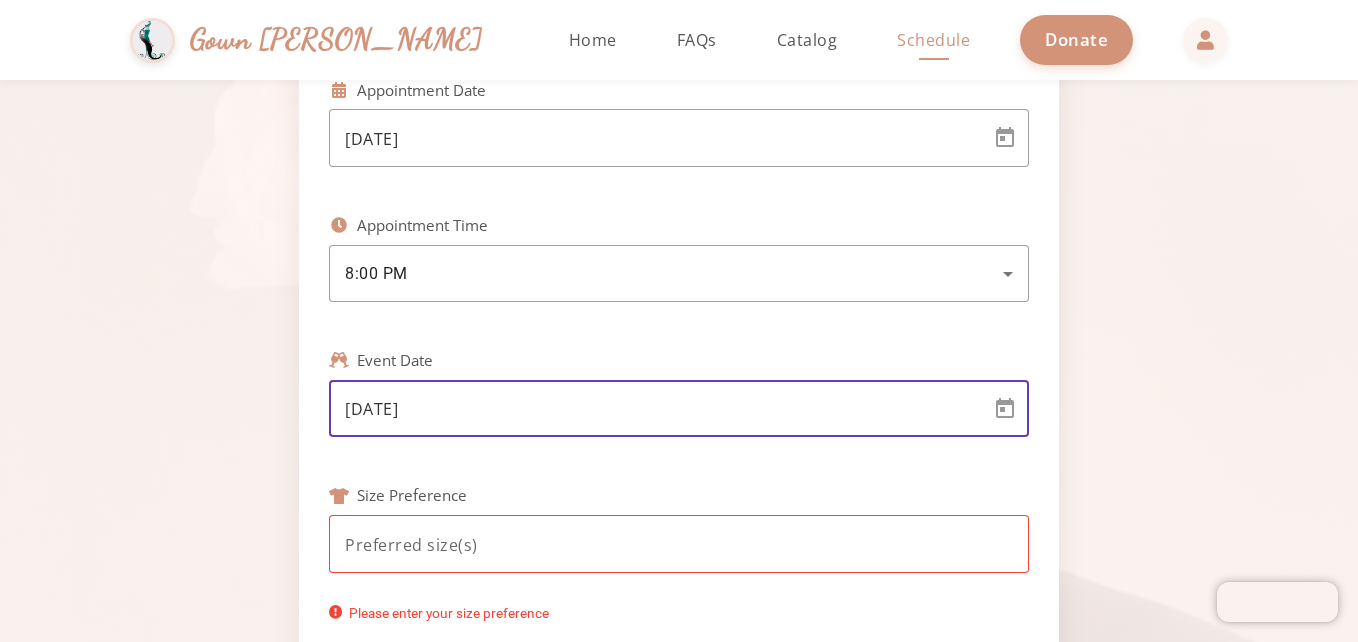 click on "[DATE]" at bounding box center (661, 409) 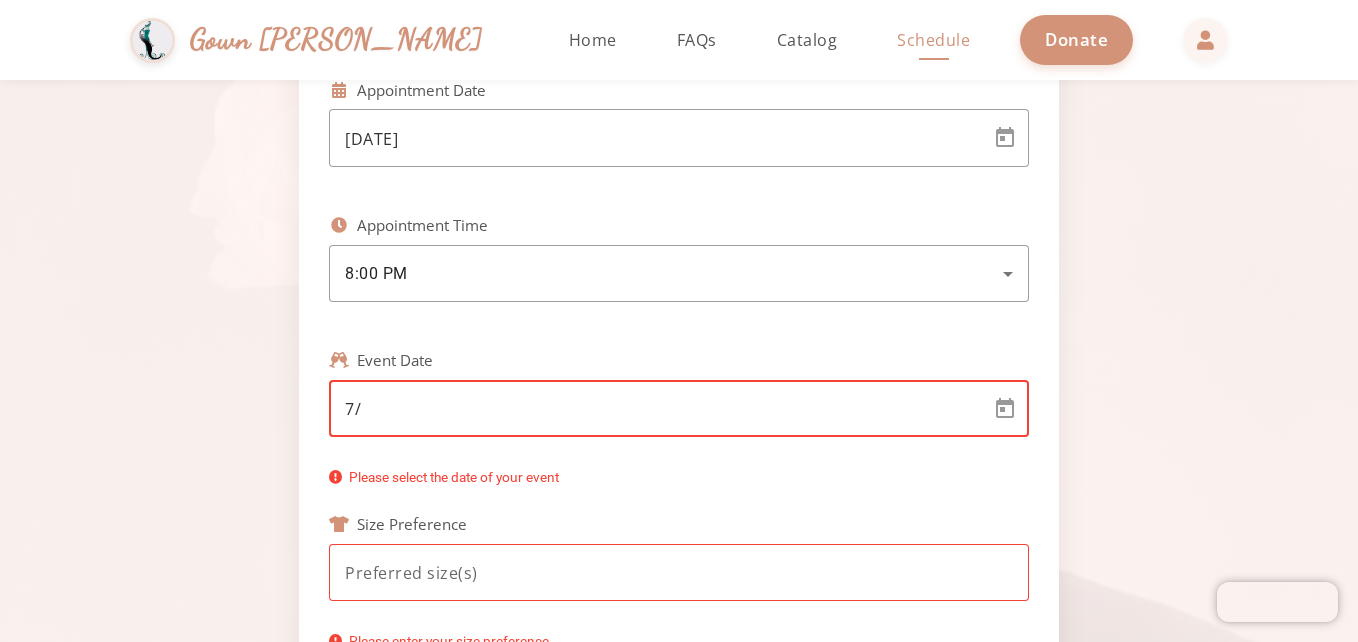 type on "7" 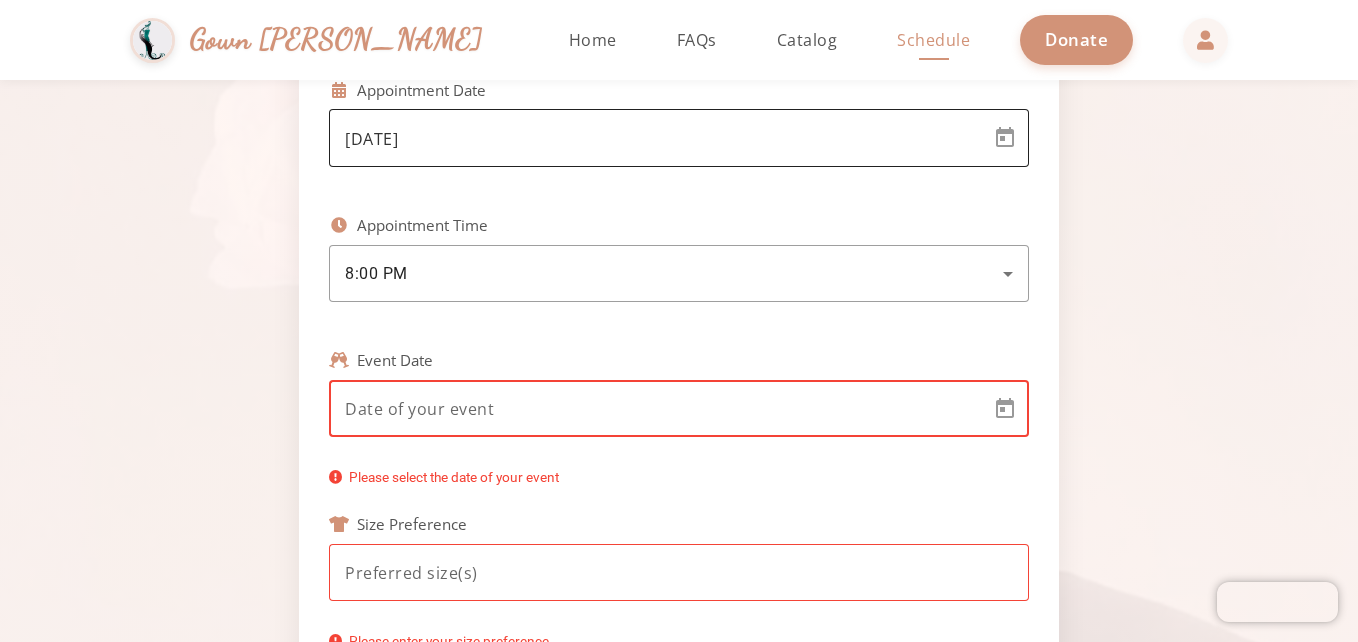 type 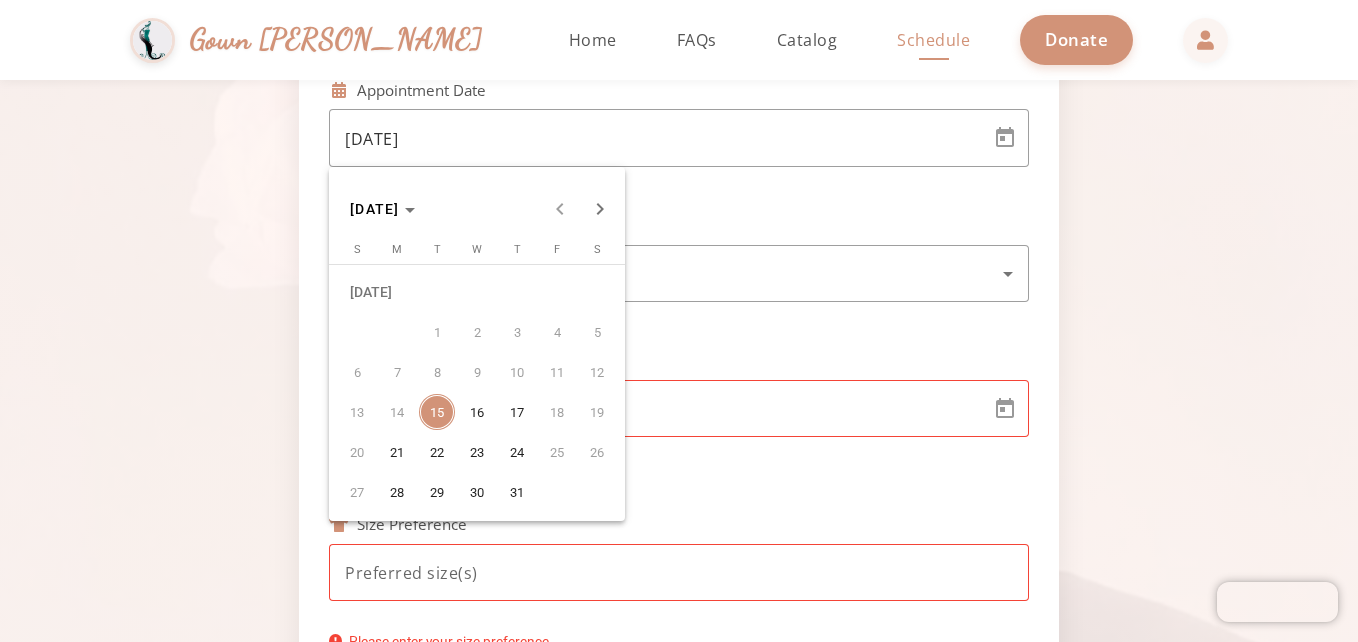 click on "16" at bounding box center (477, 412) 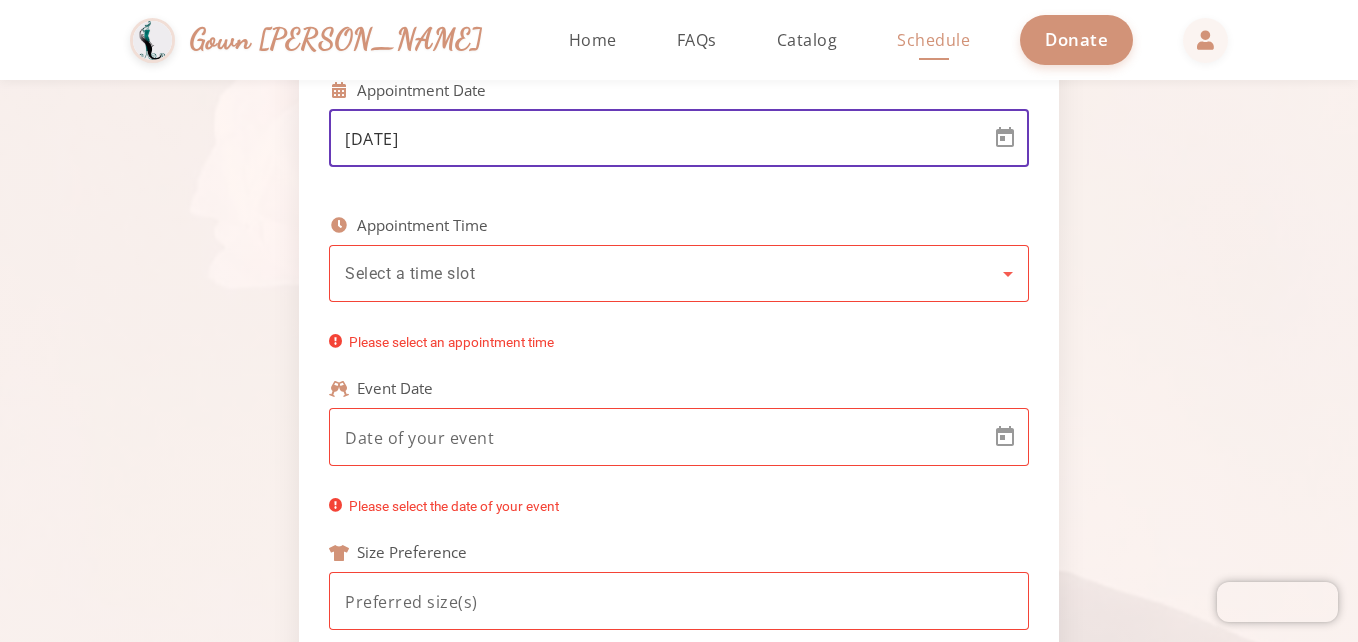 click on "Select a time slot" at bounding box center (410, 273) 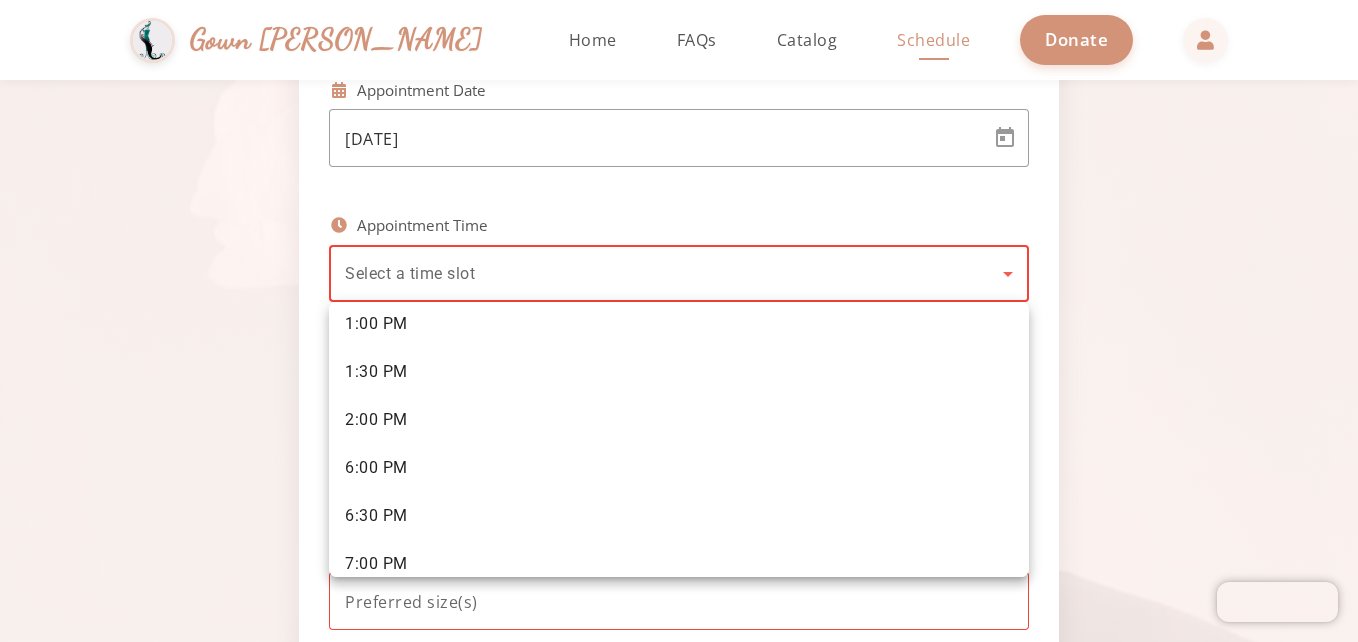 scroll, scrollTop: 413, scrollLeft: 0, axis: vertical 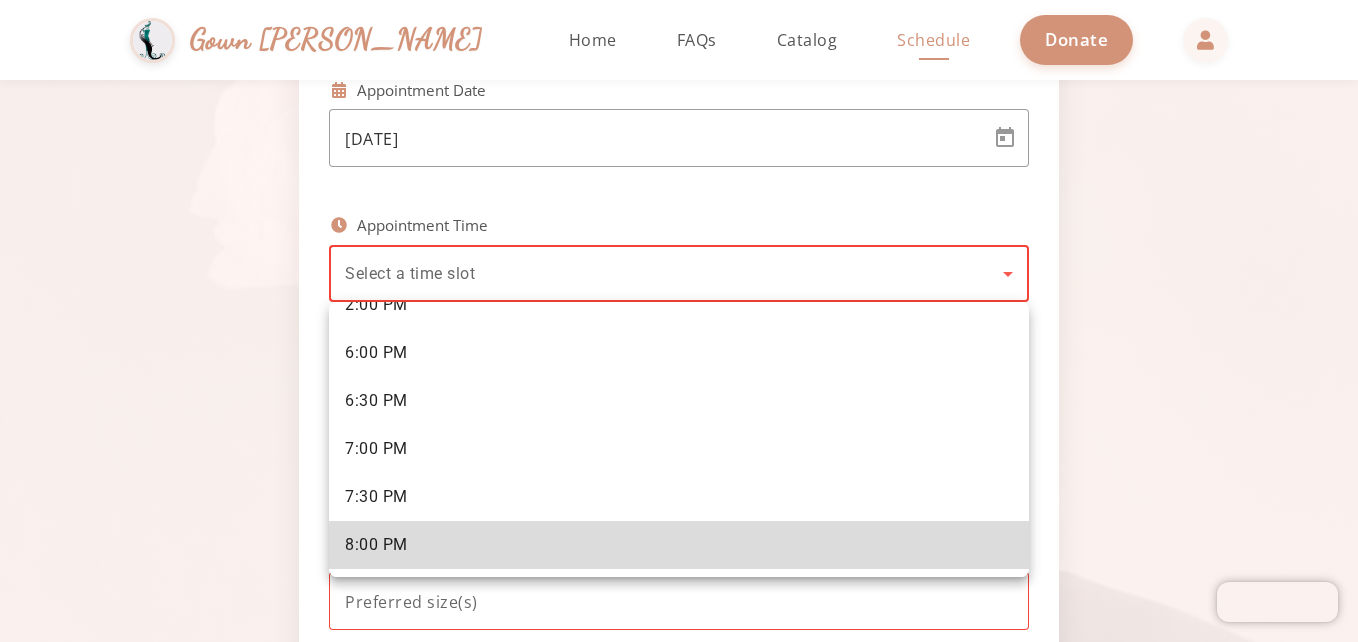 click on "8:00 PM" at bounding box center (679, 545) 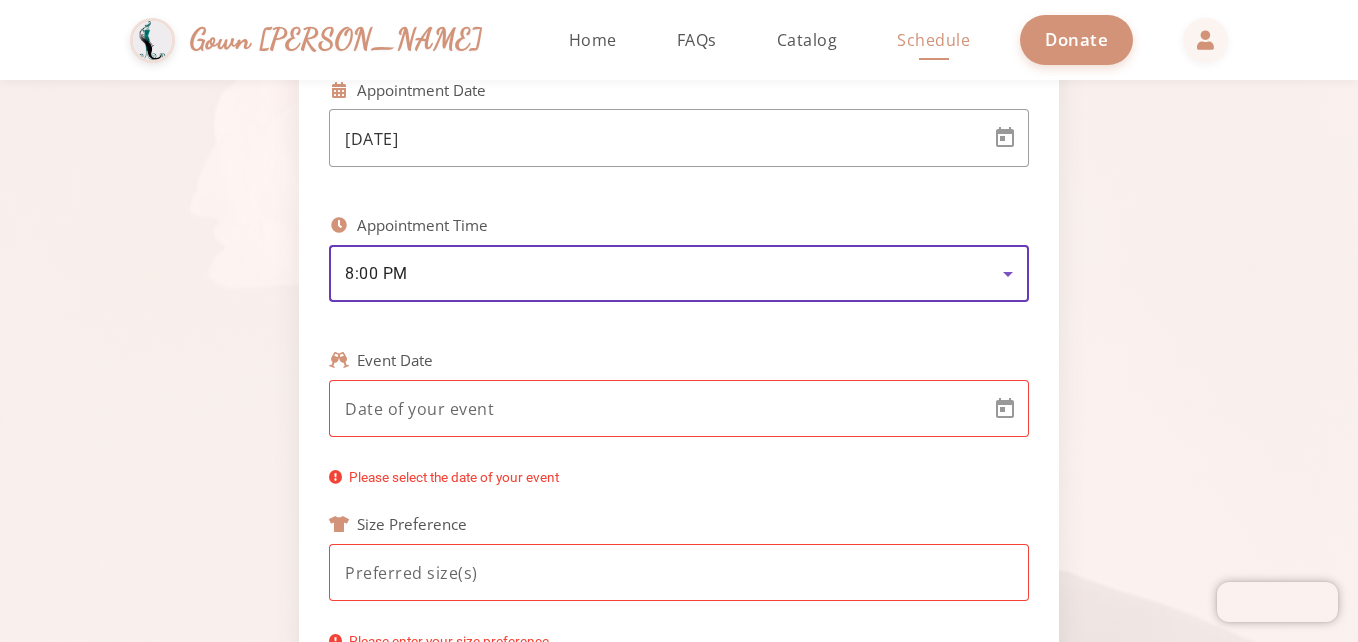 click on "[PERSON_NAME] & [PERSON_NAME] Gown [PERSON_NAME] Home Return to homepage Catalog Browse our gown collection Schedule Book an appointment FAQs Frequently asked questions About Us Learn about our mission Donate Now Gown [PERSON_NAME] Home FAQs Catalog Schedule Donate Schedule Your Viewing Fill out the form below to book an appointment to view our gown collection Phone Number [PHONE_NUMBER] Group Size 1 Appointment Date [DATE] Appointment Time 8:00 PM Event Date Please select the date of your event Size Preference Please enter your size preference Color Preference Please enter your color preference Additional Comments Schedule Appointment Simchas [PERSON_NAME] & [PERSON_NAME] Gown [PERSON_NAME] Offering high quality gowns for your Simcha at amazing low cost. In memory of [PERSON_NAME] [PERSON_NAME] Bas [PERSON_NAME] & [PERSON_NAME] Bas [PERSON_NAME]. Quick Links  Home  Browse Gowns  Schedule Appointment  About Us  Gallery Contact Us [PHONE_NUMBER] By appointment only Connect With Us © 2025 [PERSON_NAME] & [PERSON_NAME] Gown [PERSON_NAME]. All rights reserved." at bounding box center [679, 321] 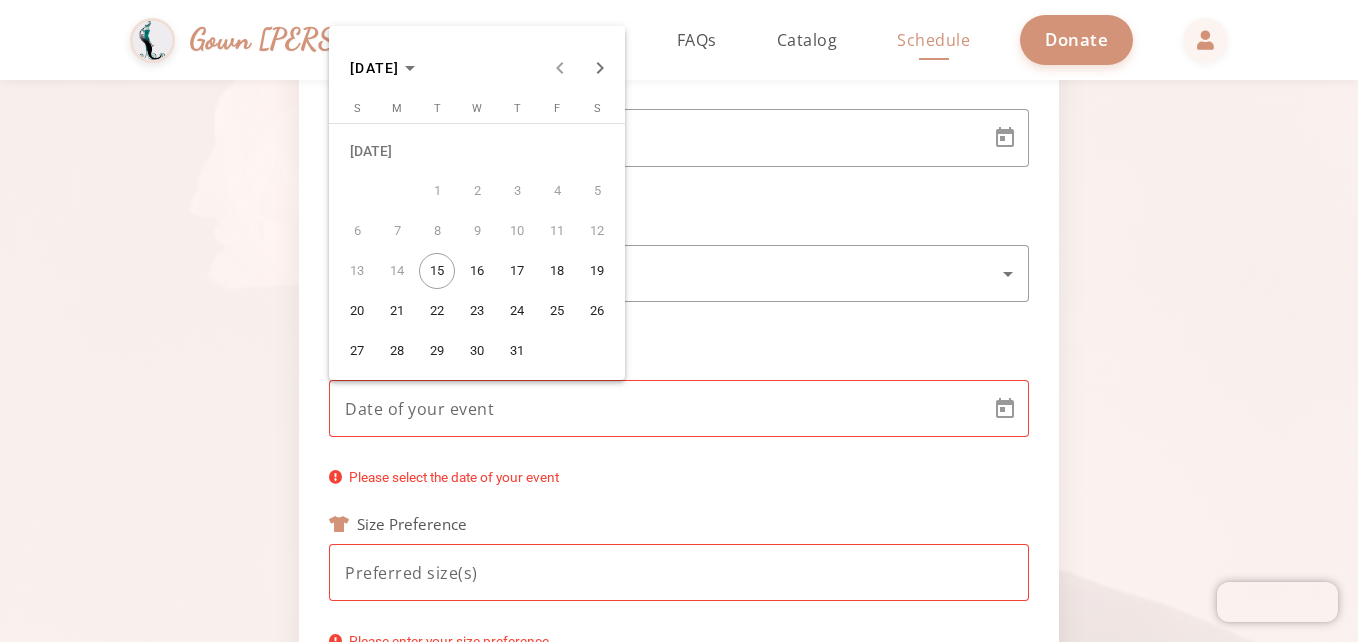 click on "31" at bounding box center [517, 351] 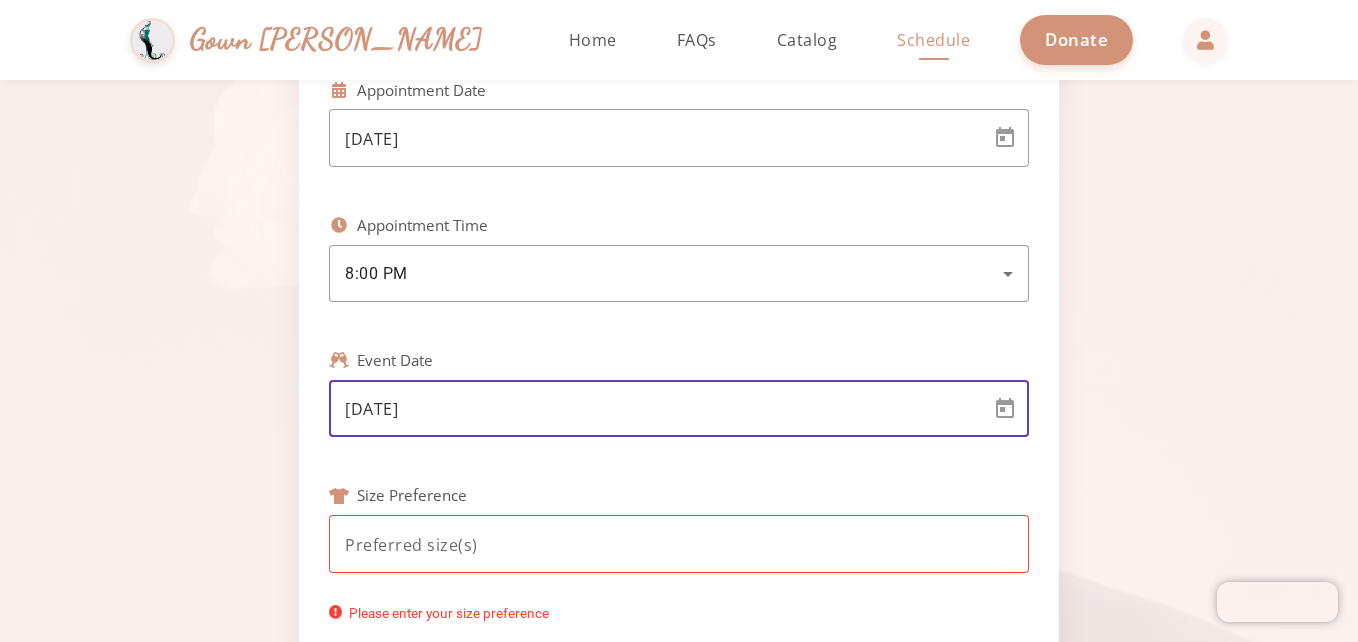 click on "[DATE]" at bounding box center [661, 409] 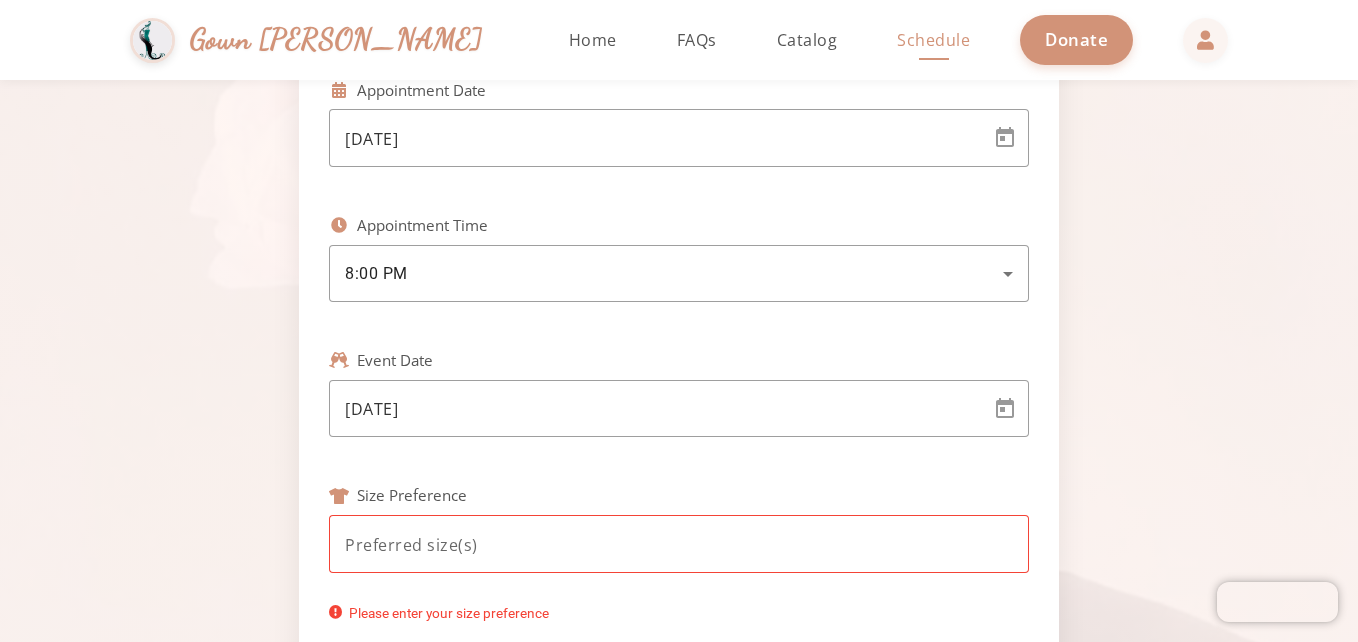 click on "Event Date" 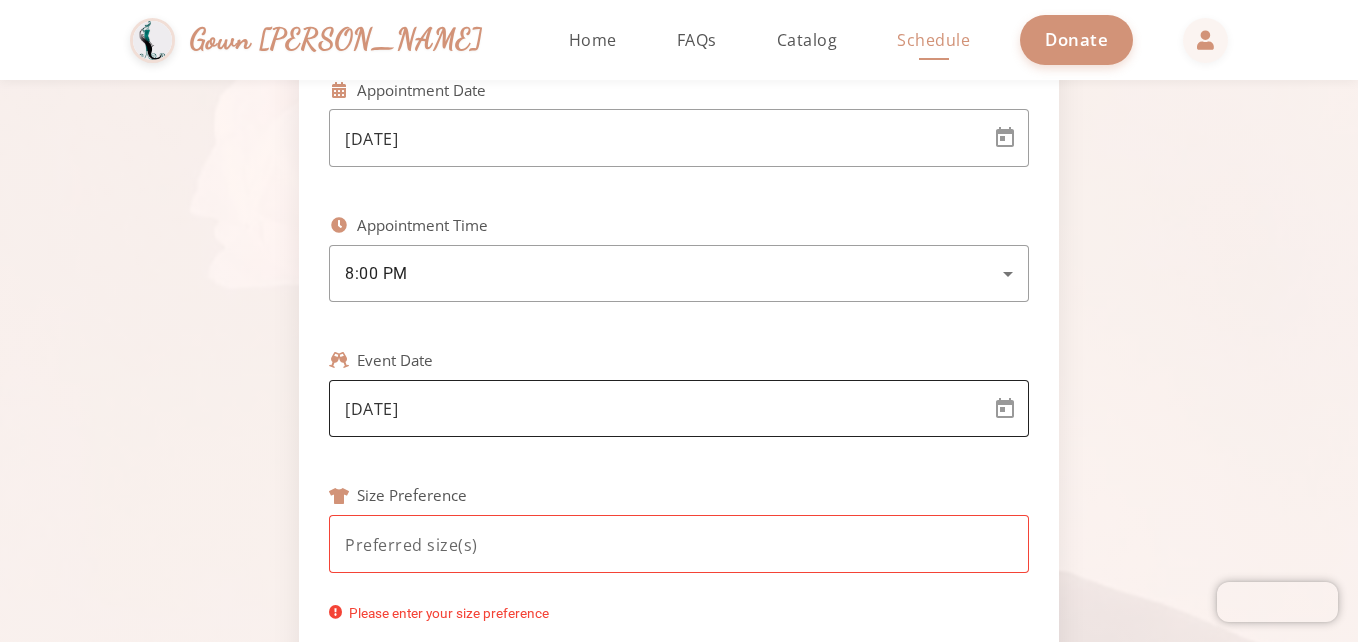 click on "[PERSON_NAME] & [PERSON_NAME] Gown [PERSON_NAME] Home Return to homepage Catalog Browse our gown collection Schedule Book an appointment FAQs Frequently asked questions About Us Learn about our mission Donate Now Gown [PERSON_NAME] Home FAQs Catalog Schedule Donate Schedule Your Viewing Fill out the form below to book an appointment to view our gown collection Phone Number [PHONE_NUMBER] Group Size 1 Appointment Date [DATE] Appointment Time 8:00 PM Event Date [DATE] Size Preference Please enter your size preference Color Preference Please enter your color preference Additional Comments Schedule Appointment Simchas [PERSON_NAME] & [PERSON_NAME] Gown [PERSON_NAME] Offering high quality gowns for your Simcha at amazing low cost. In memory of [PERSON_NAME] [PERSON_NAME] Bas [PERSON_NAME] & [PERSON_NAME] Bas [PERSON_NAME]. Quick Links  Home  Browse Gowns  Schedule Appointment  About Us  Gallery Contact Us [PHONE_NUMBER] By appointment only Connect With Us Follow us on social media for updates, new arrivals, and inspiration" at bounding box center (679, 321) 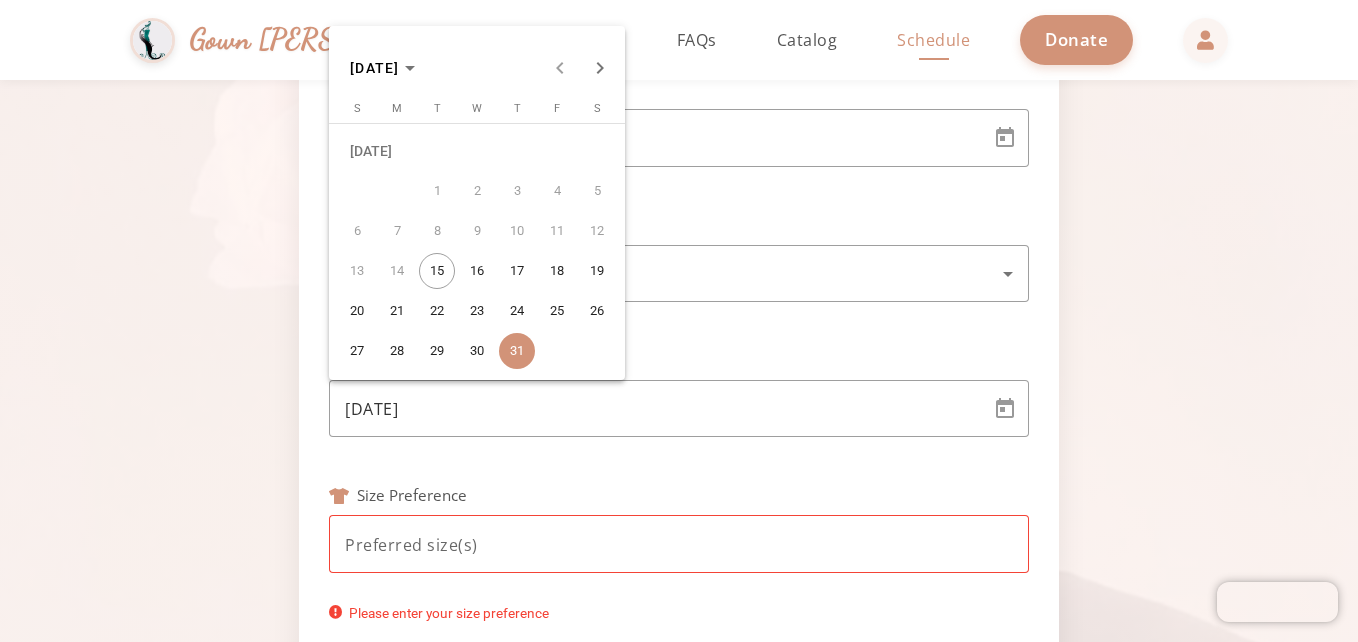 click at bounding box center (679, 321) 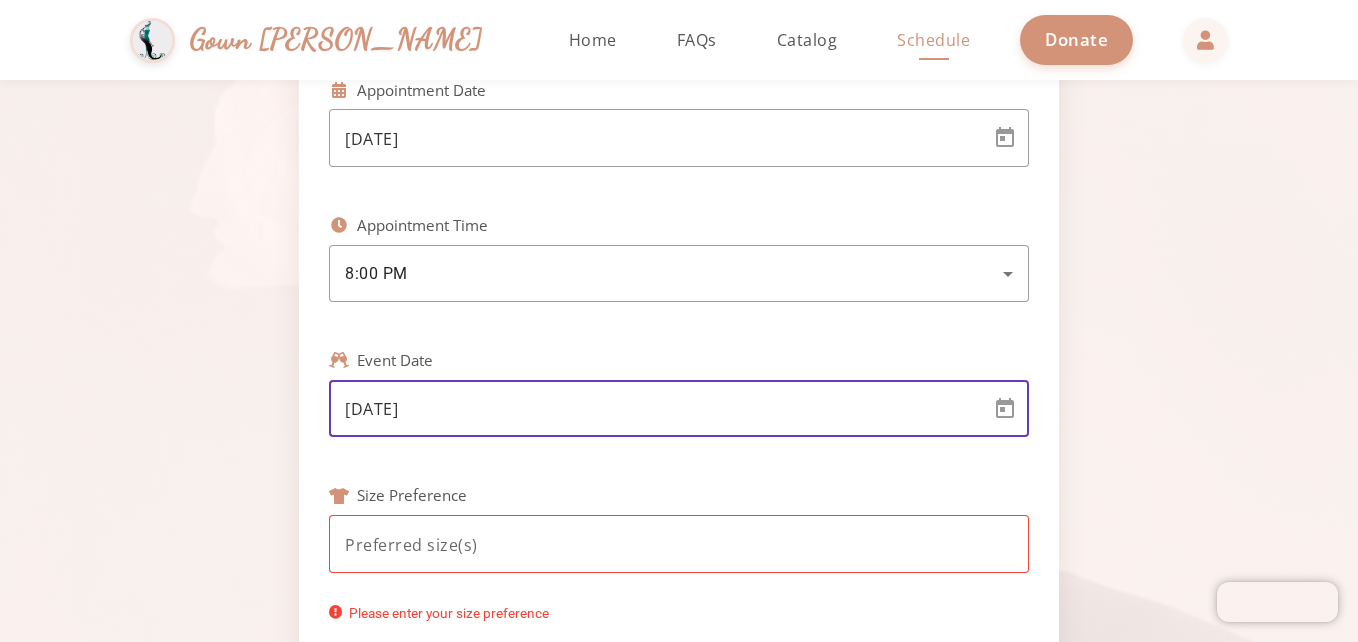 click on "[DATE]" at bounding box center (661, 409) 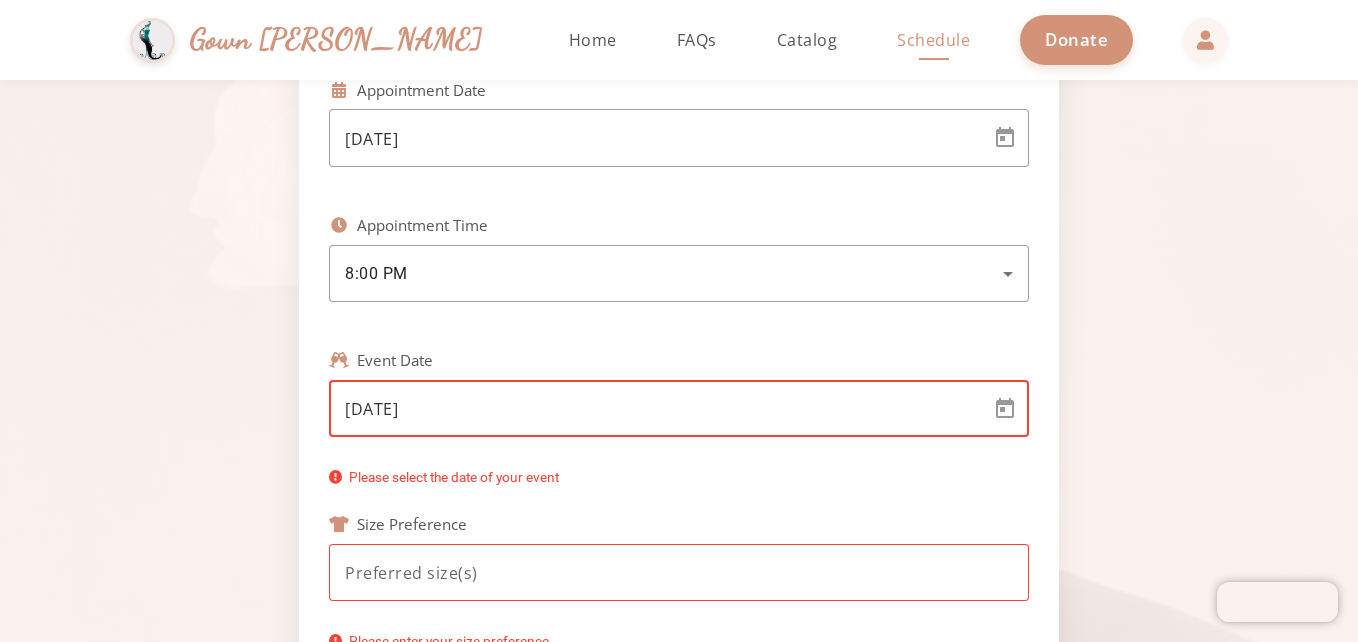 click on "[DATE]" at bounding box center [661, 409] 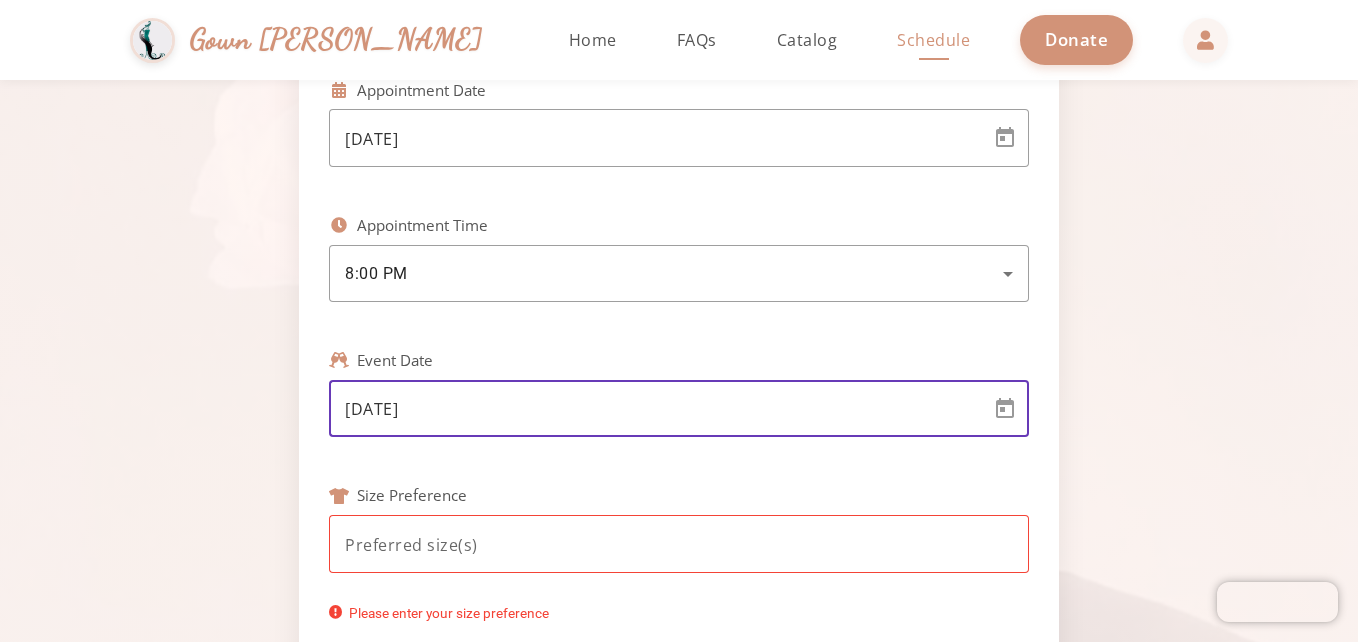 type on "[DATE]" 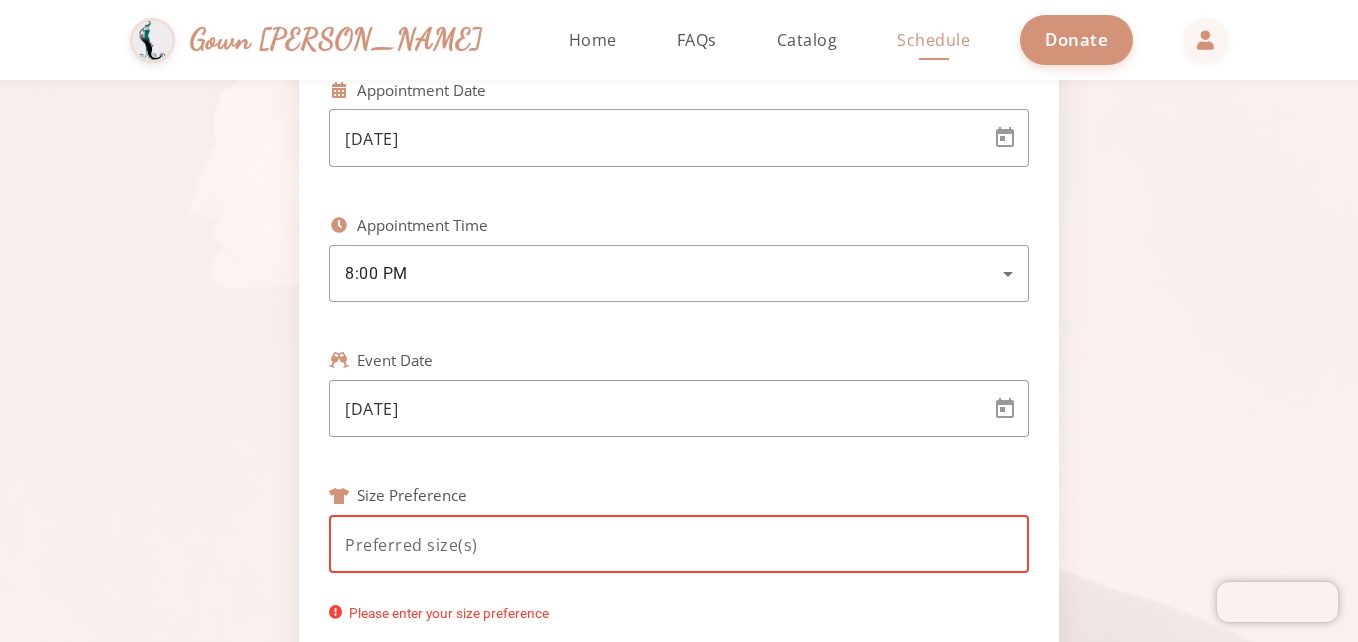 click at bounding box center [679, 545] 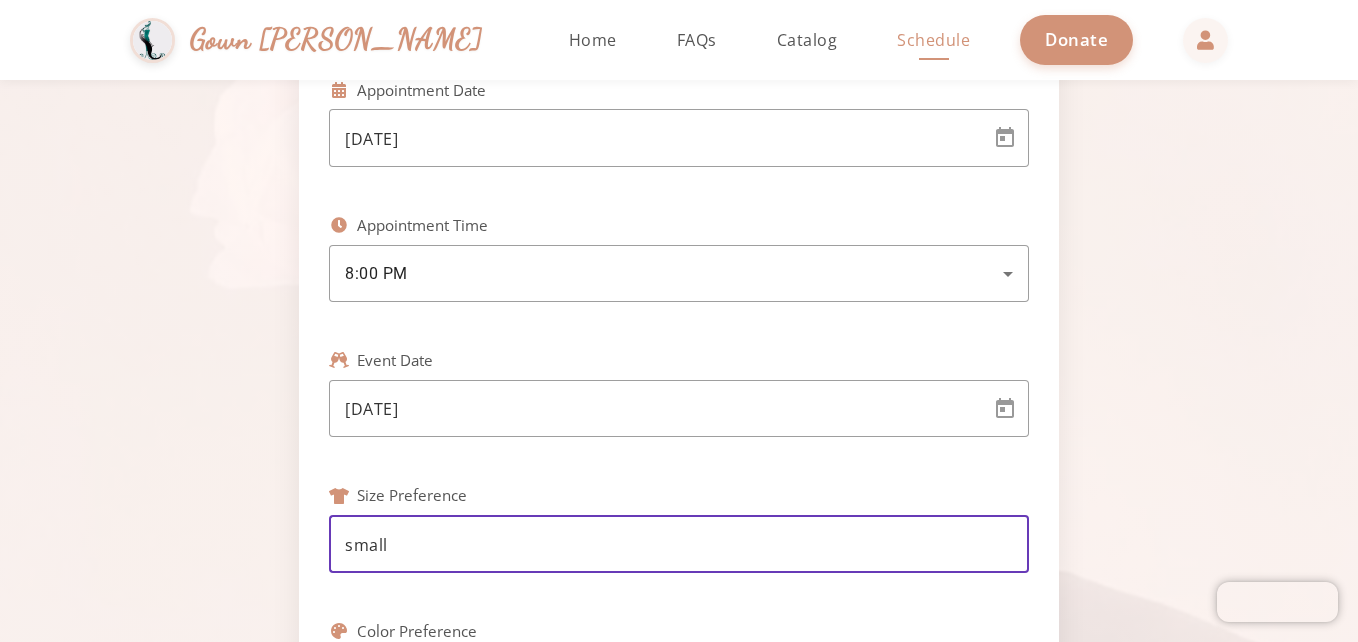 type on "small" 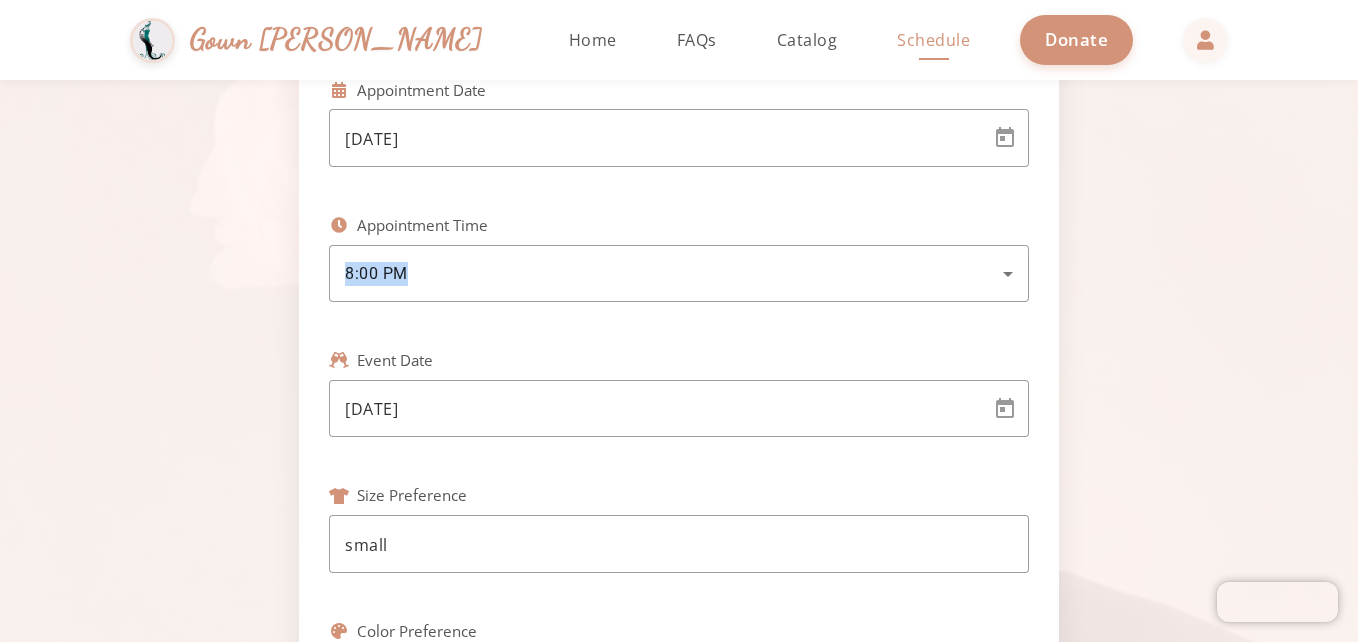 drag, startPoint x: 1075, startPoint y: 217, endPoint x: 1076, endPoint y: 246, distance: 29.017237 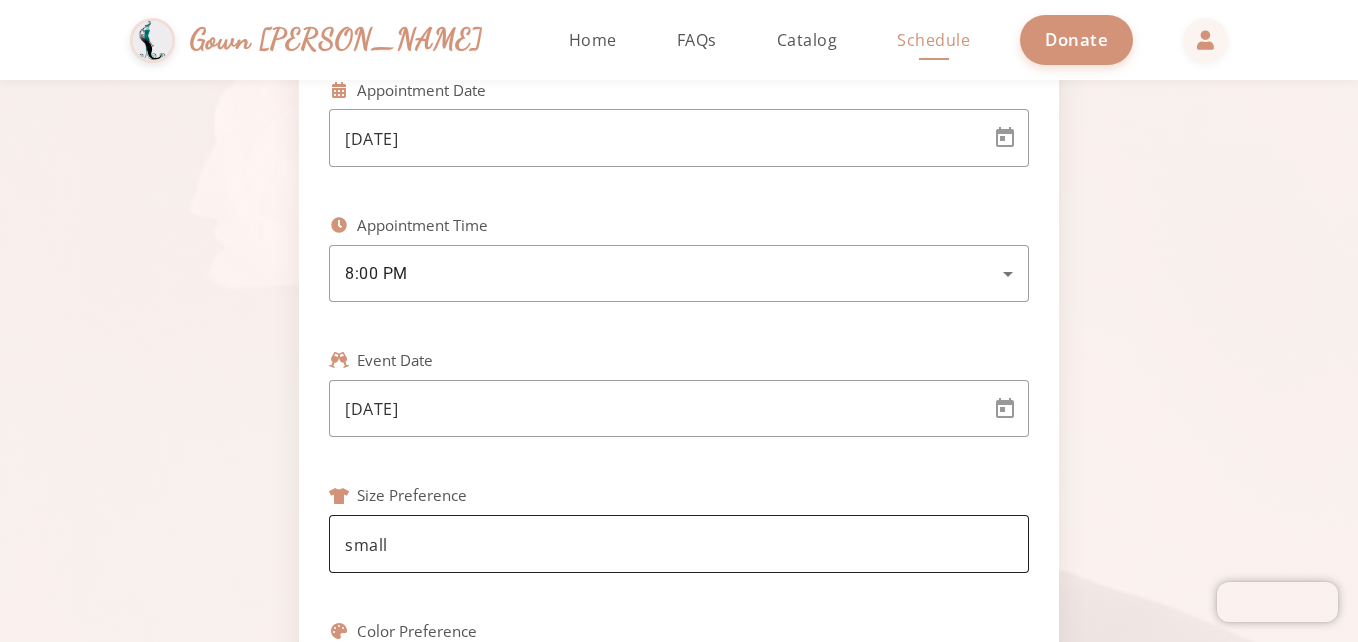 click on "small" 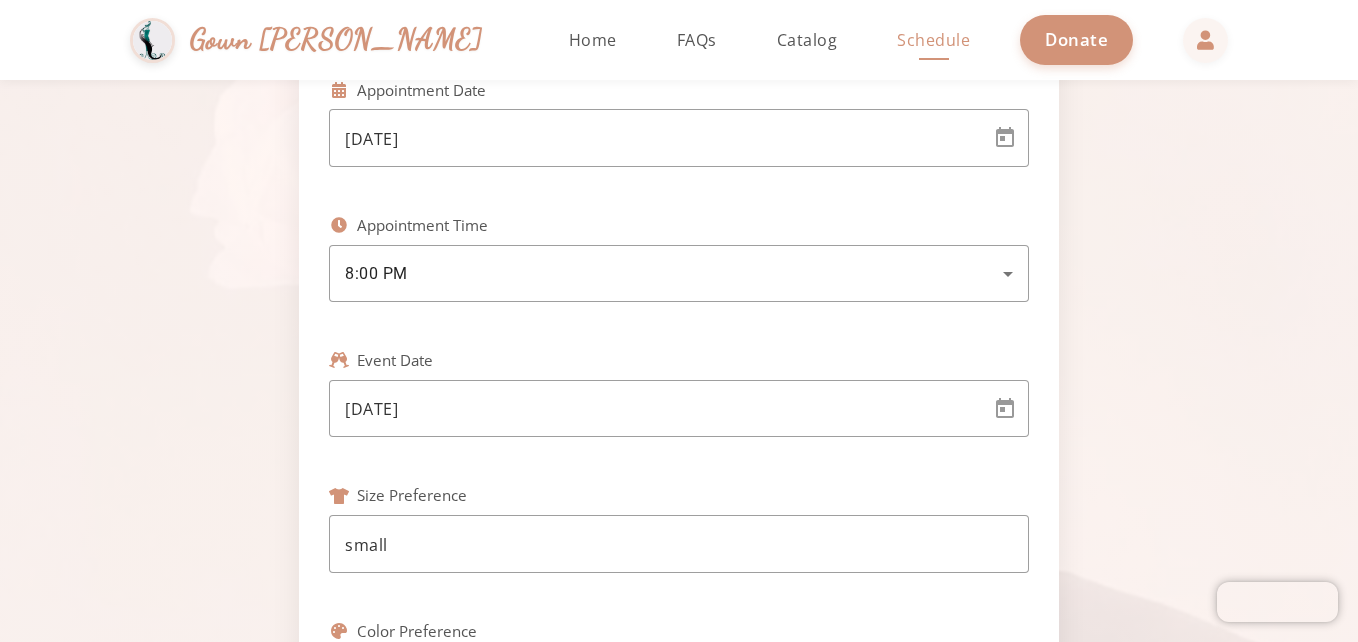 click on "Color Preference" 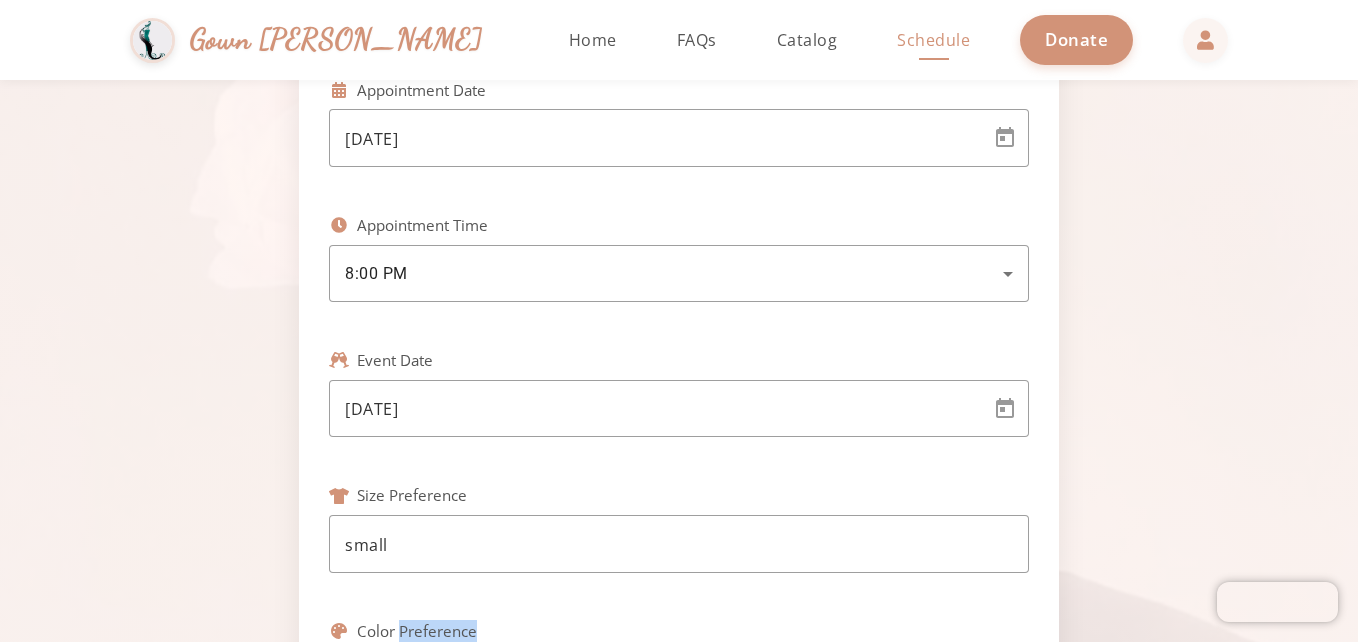 drag, startPoint x: 457, startPoint y: 631, endPoint x: 374, endPoint y: 625, distance: 83.21658 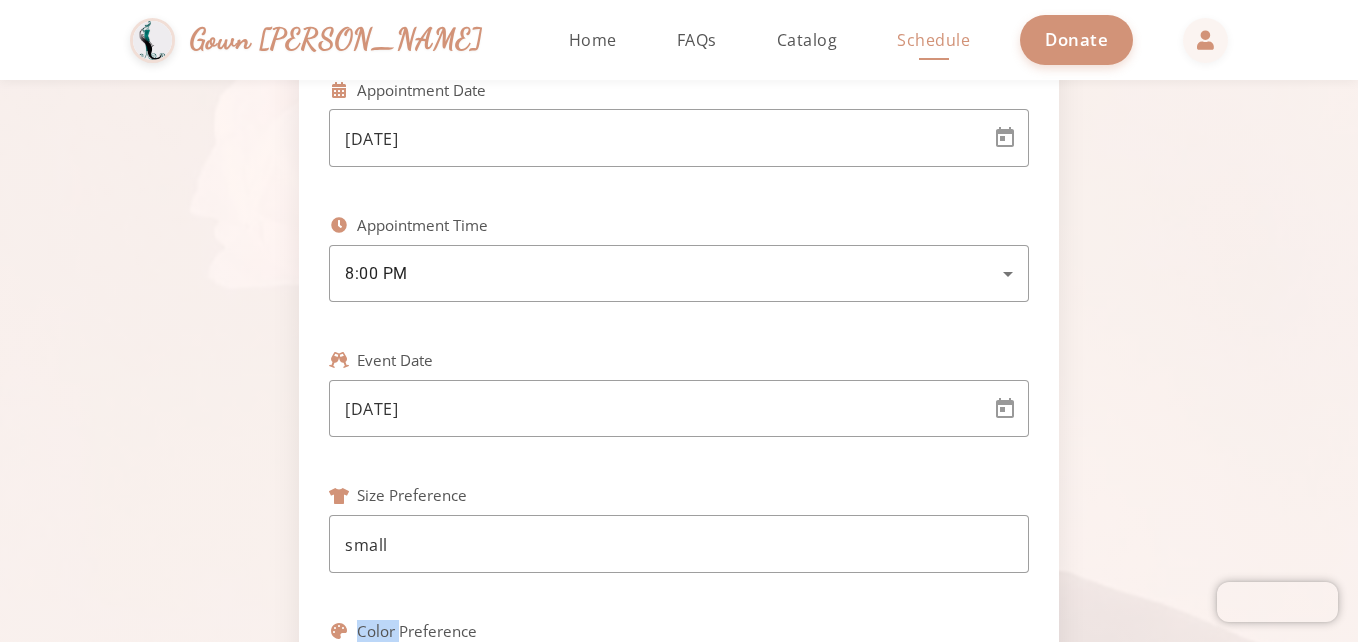click on "Color Preference" 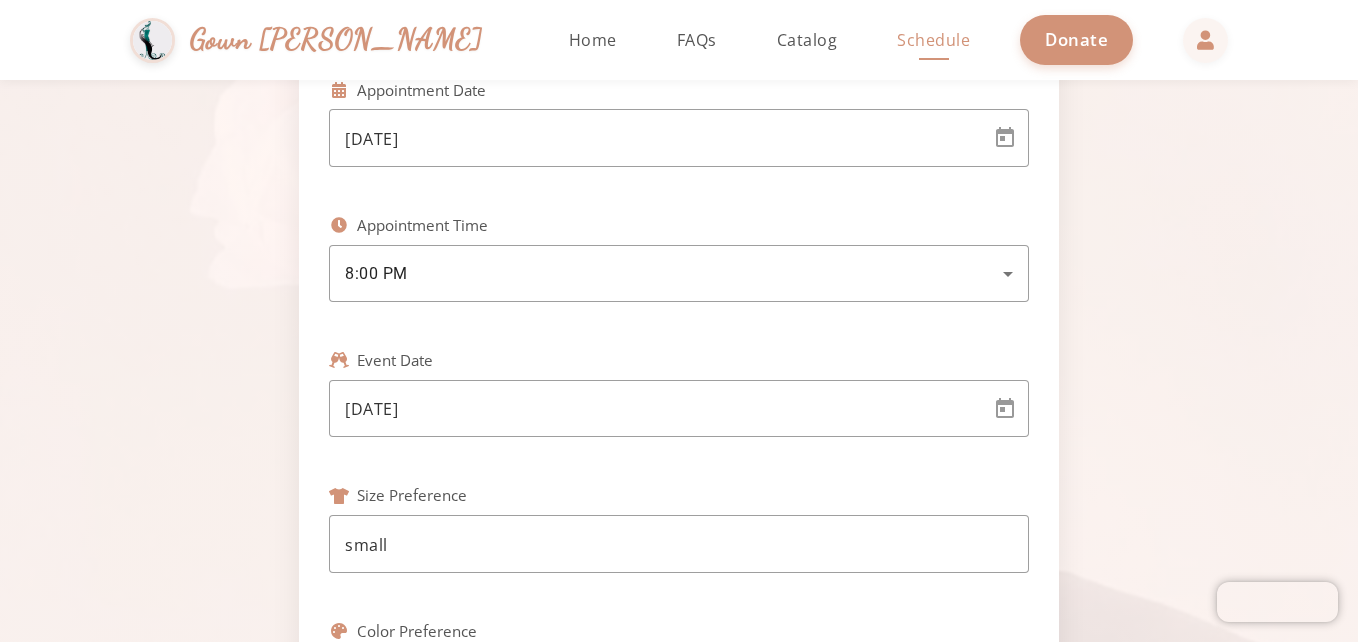 click on "Color Preference" 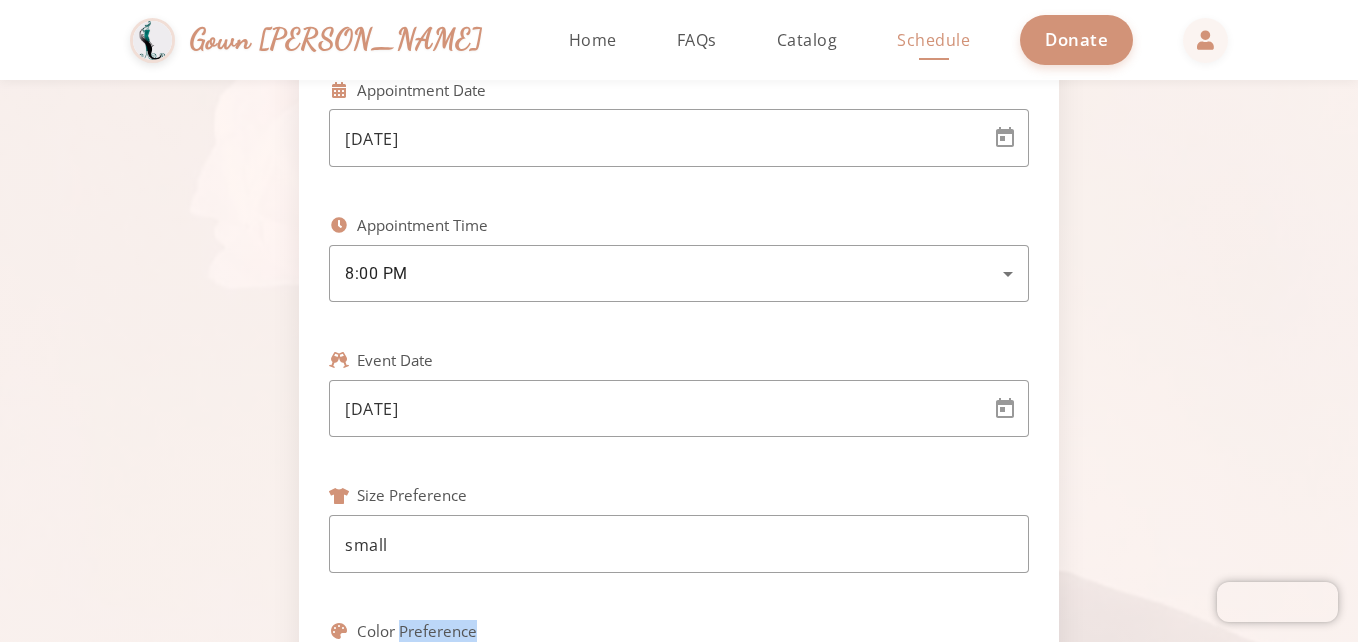 click on "Color Preference" 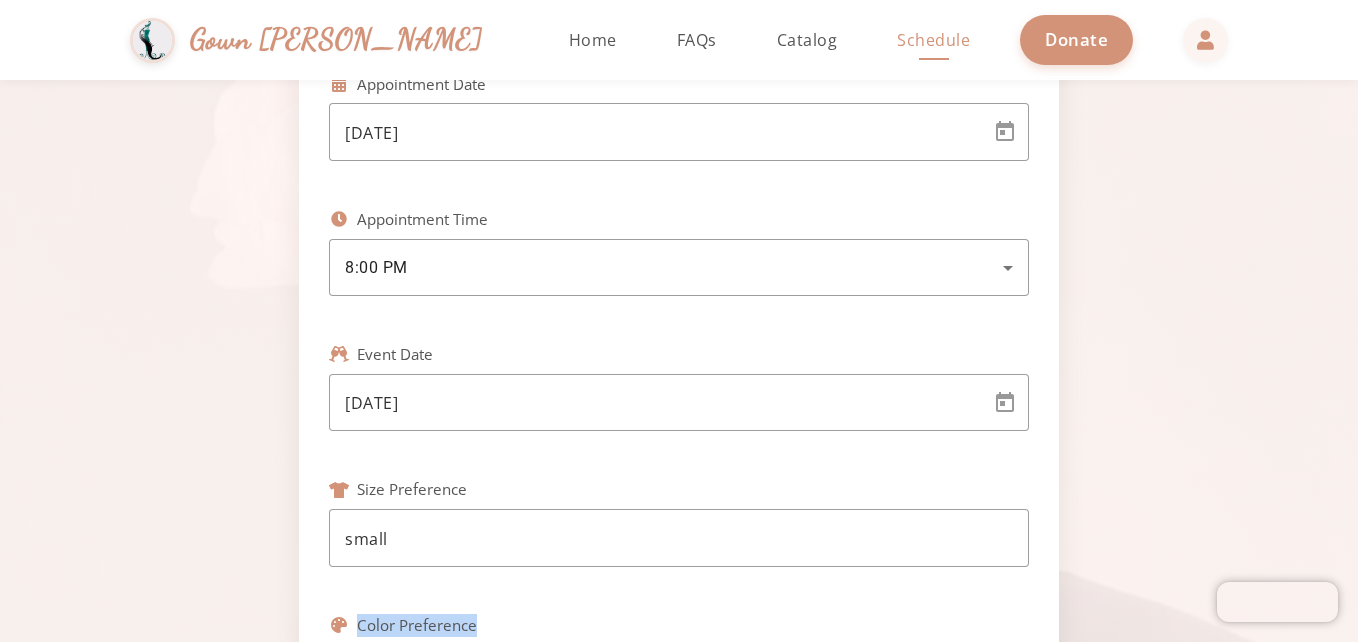 click on "Color Preference" 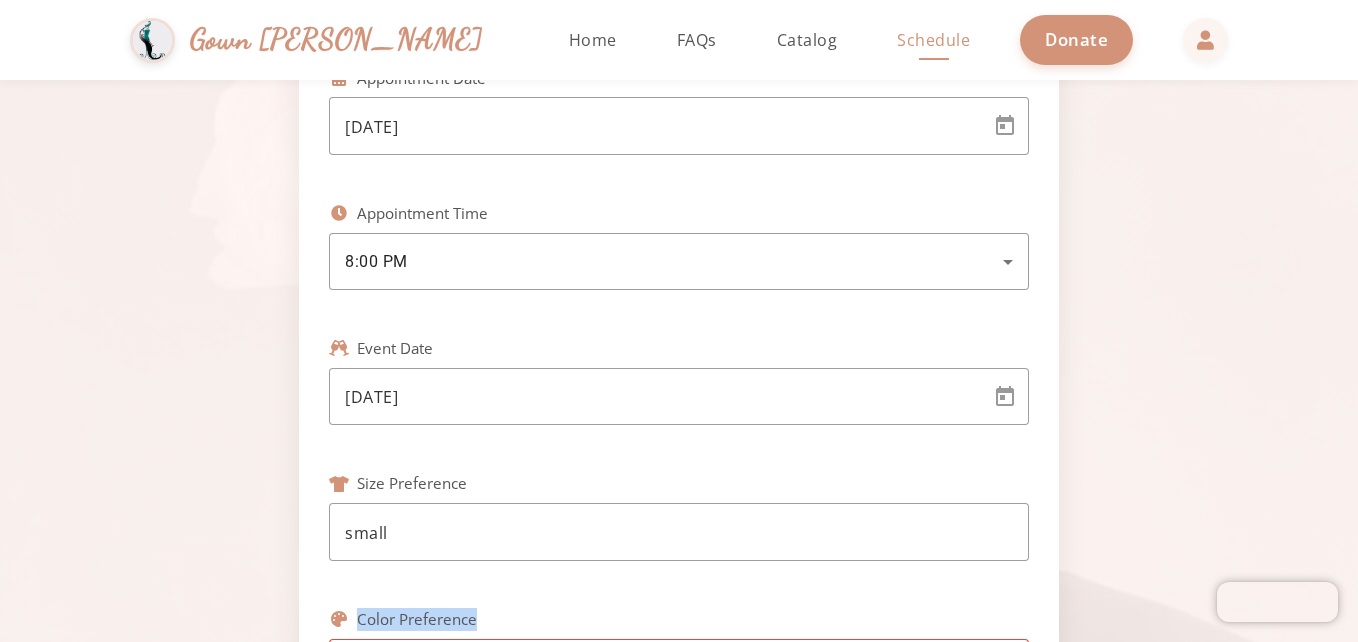 click on "Color Preference" 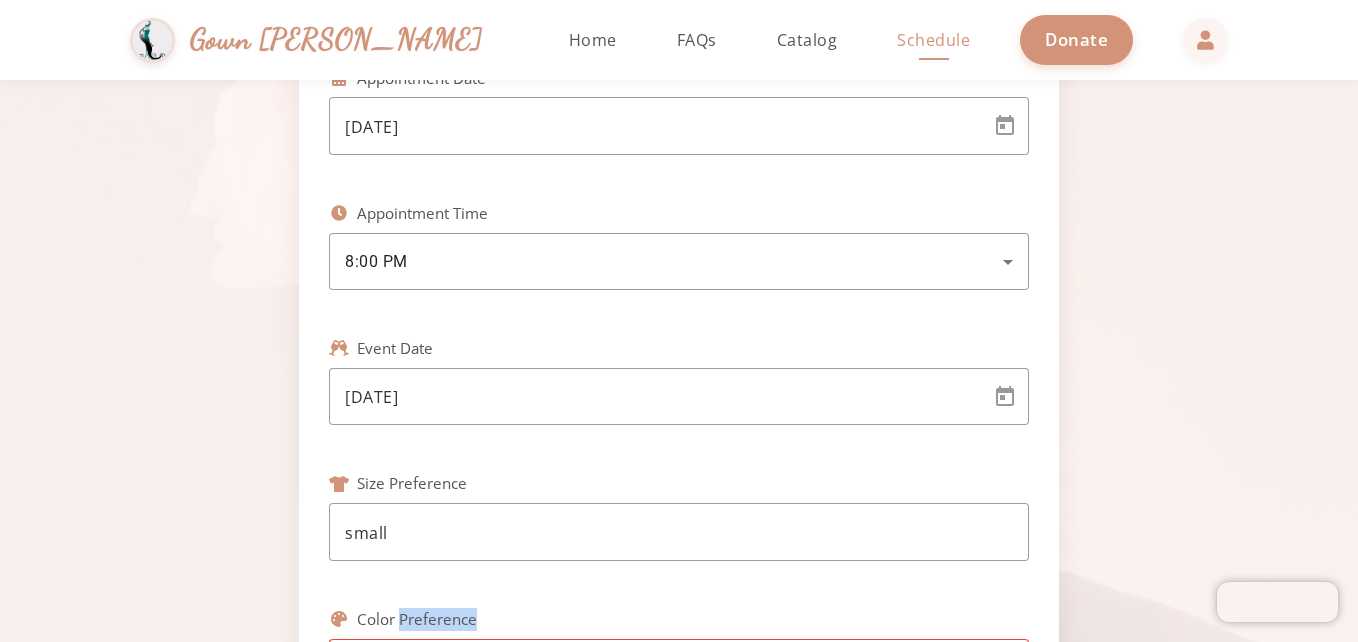 drag, startPoint x: 456, startPoint y: 623, endPoint x: 527, endPoint y: 615, distance: 71.44928 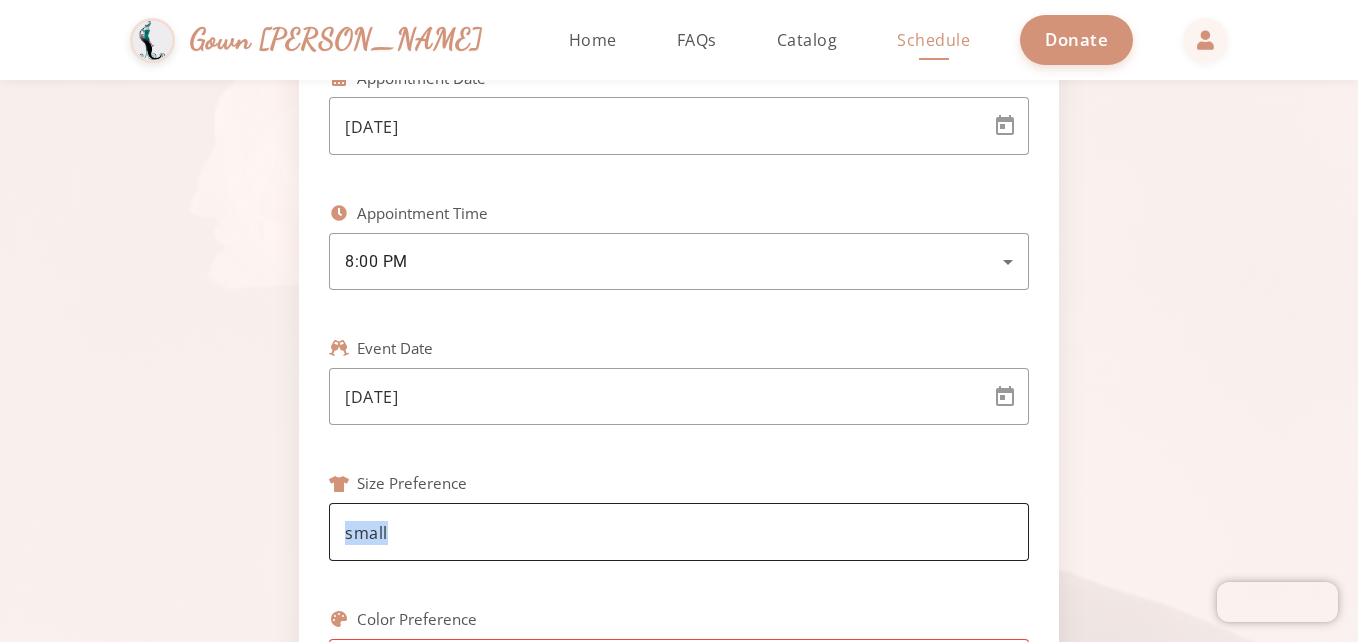 drag, startPoint x: 583, startPoint y: 578, endPoint x: 587, endPoint y: 545, distance: 33.24154 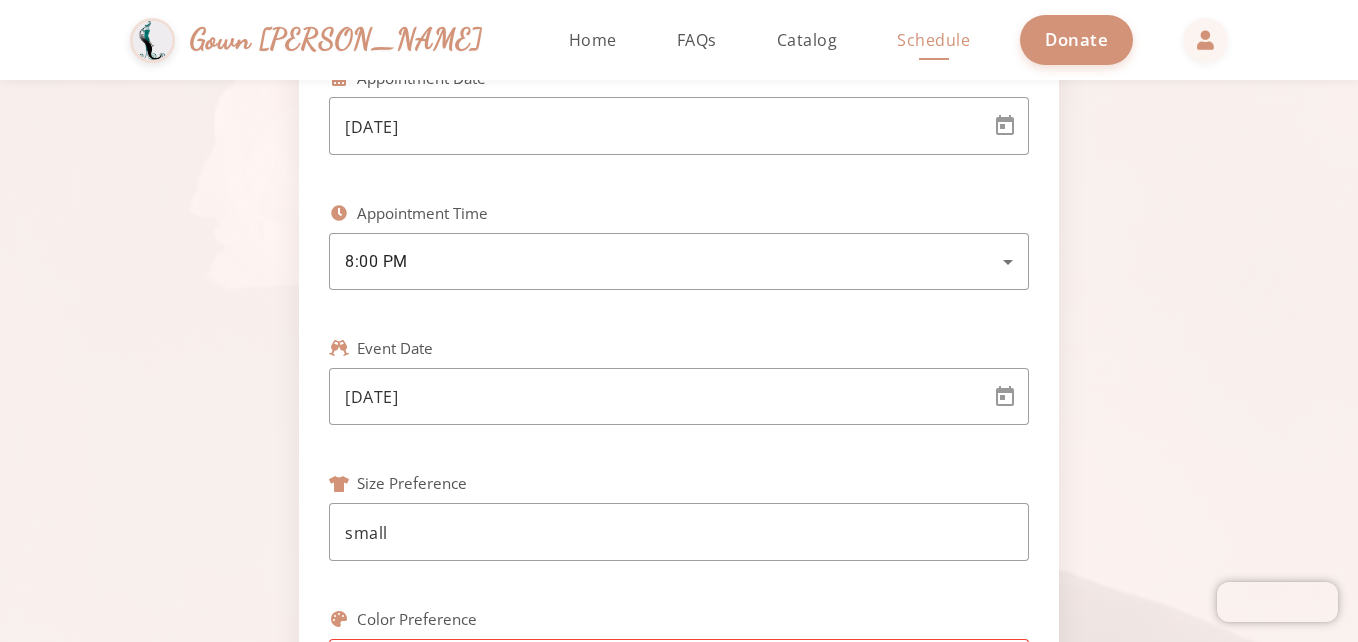 click on "Color Preference Please enter your color preference" 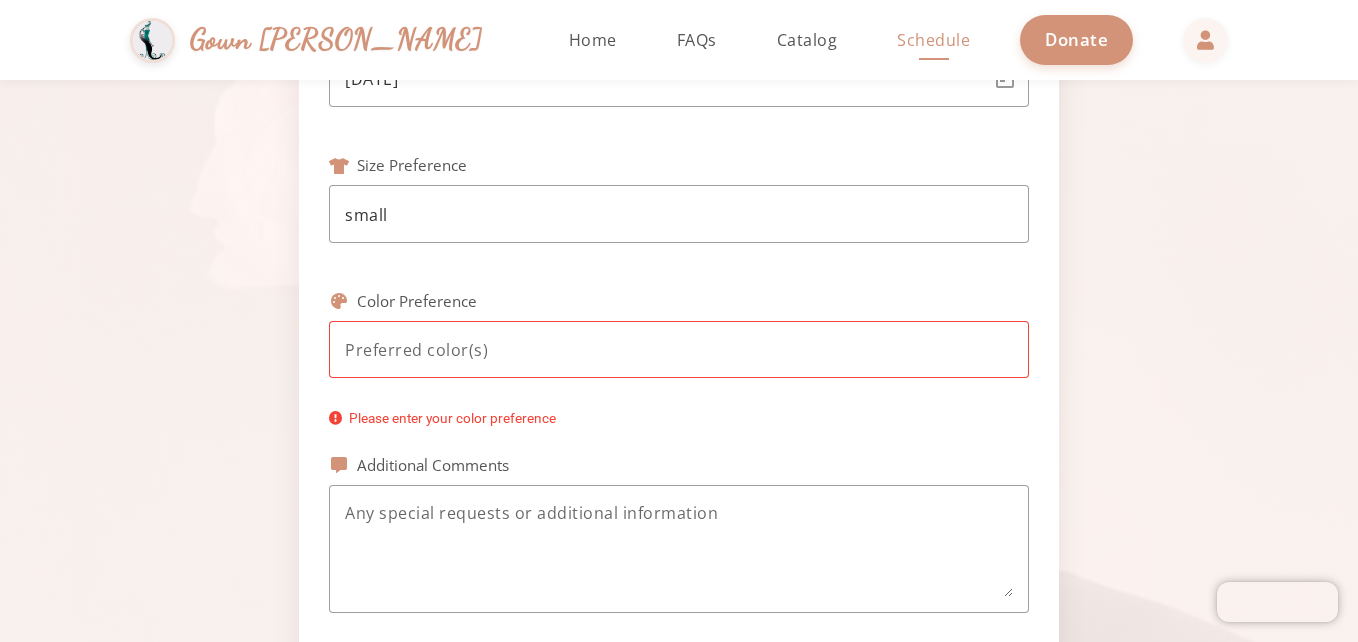 scroll, scrollTop: 856, scrollLeft: 0, axis: vertical 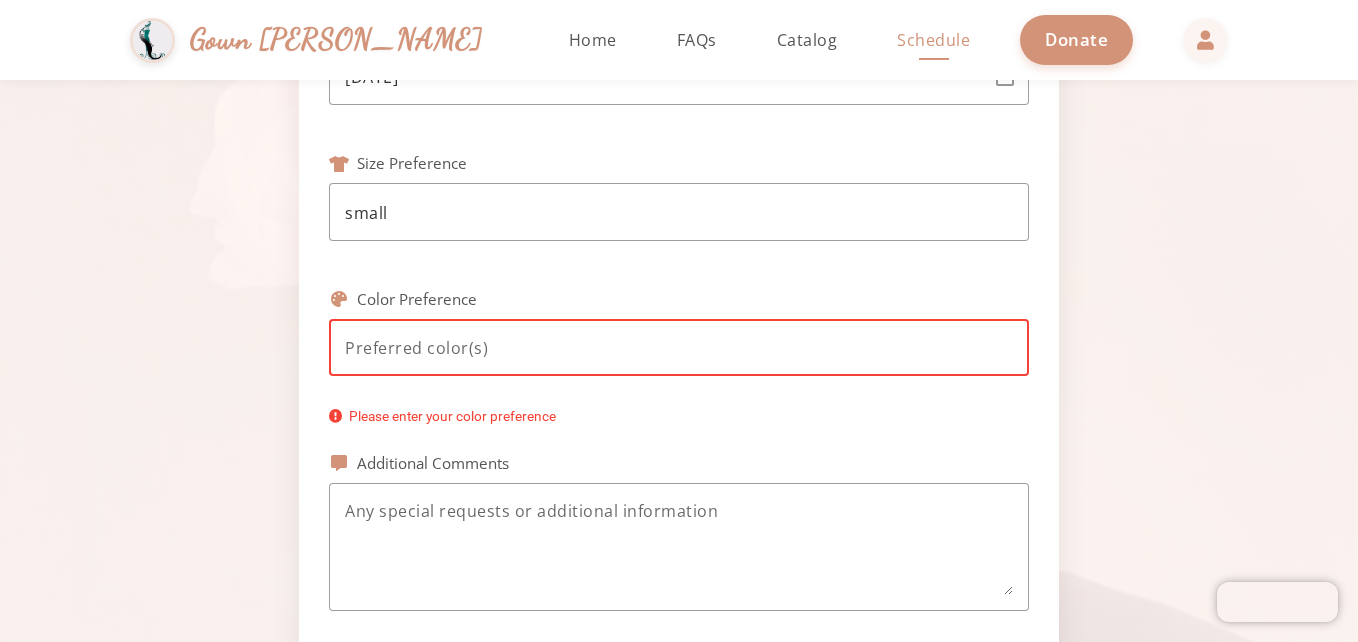 click at bounding box center [679, 348] 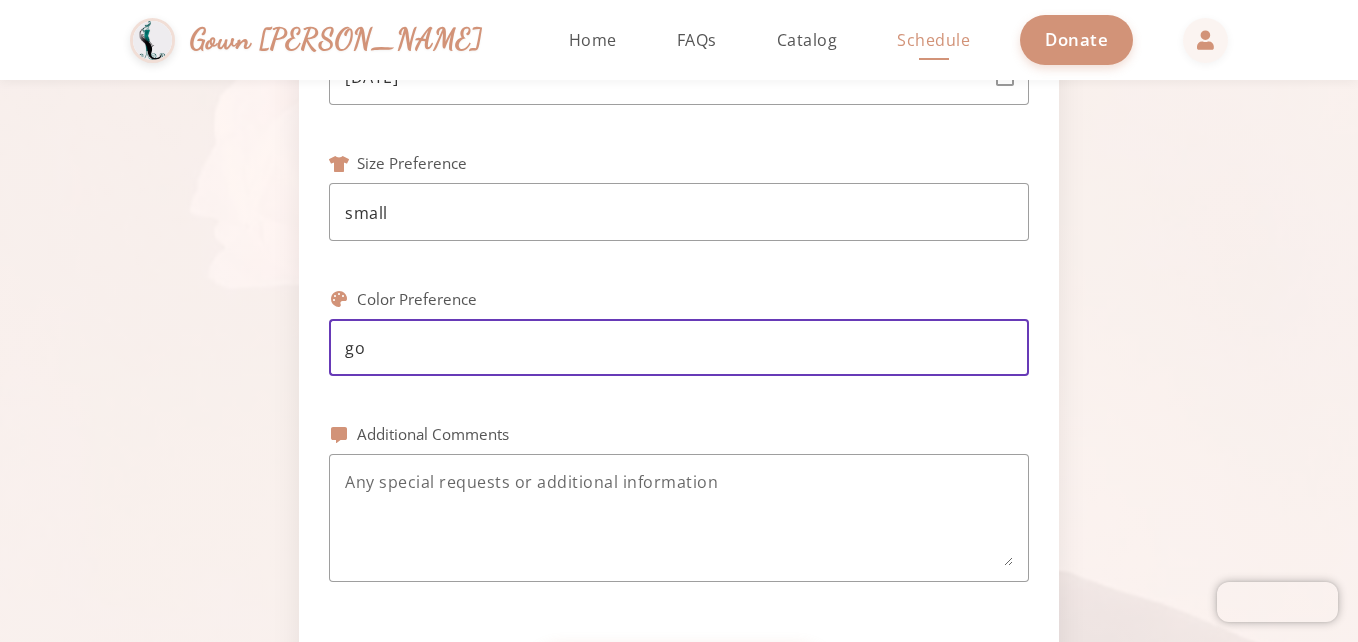 type on "g" 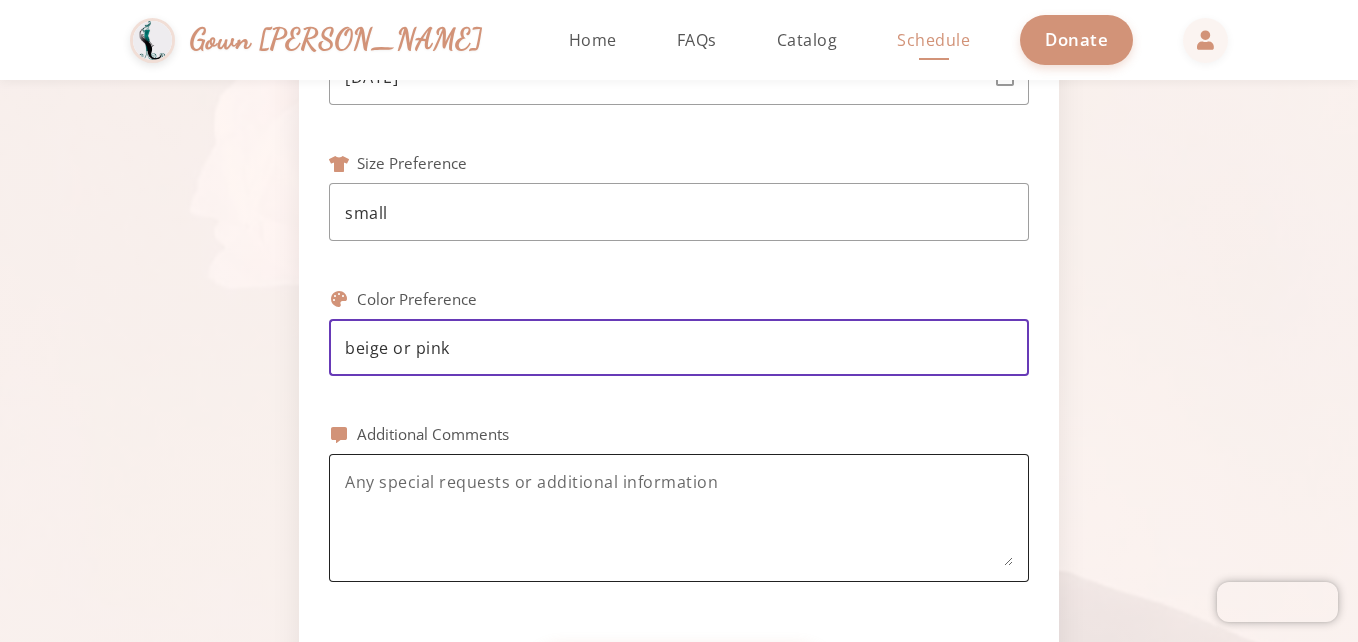 type on "beige or pink" 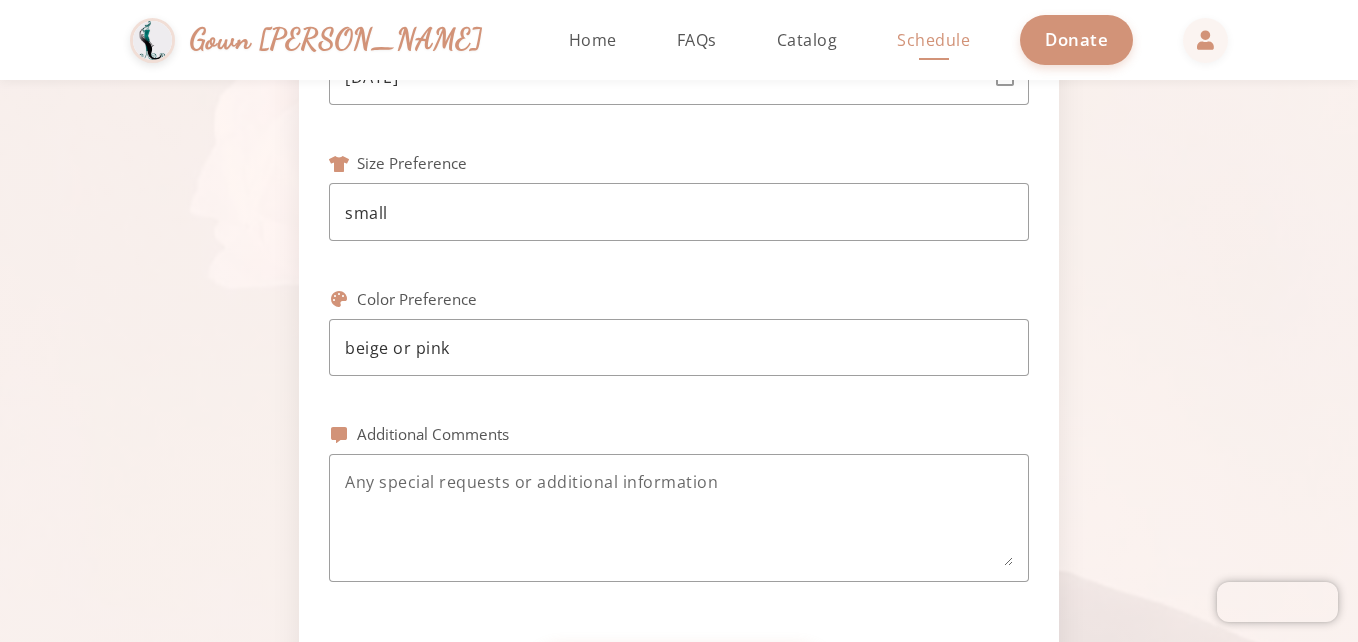 click on "Schedule Your Viewing Fill out the form below to book an appointment to view our gown collection Phone Number [PHONE_NUMBER] Group Size 1 Appointment Date [DATE] Appointment Time 8:00 PM Event Date [DATE] Size Preference small Color Preference beige or pink Additional Comments Schedule Appointment" 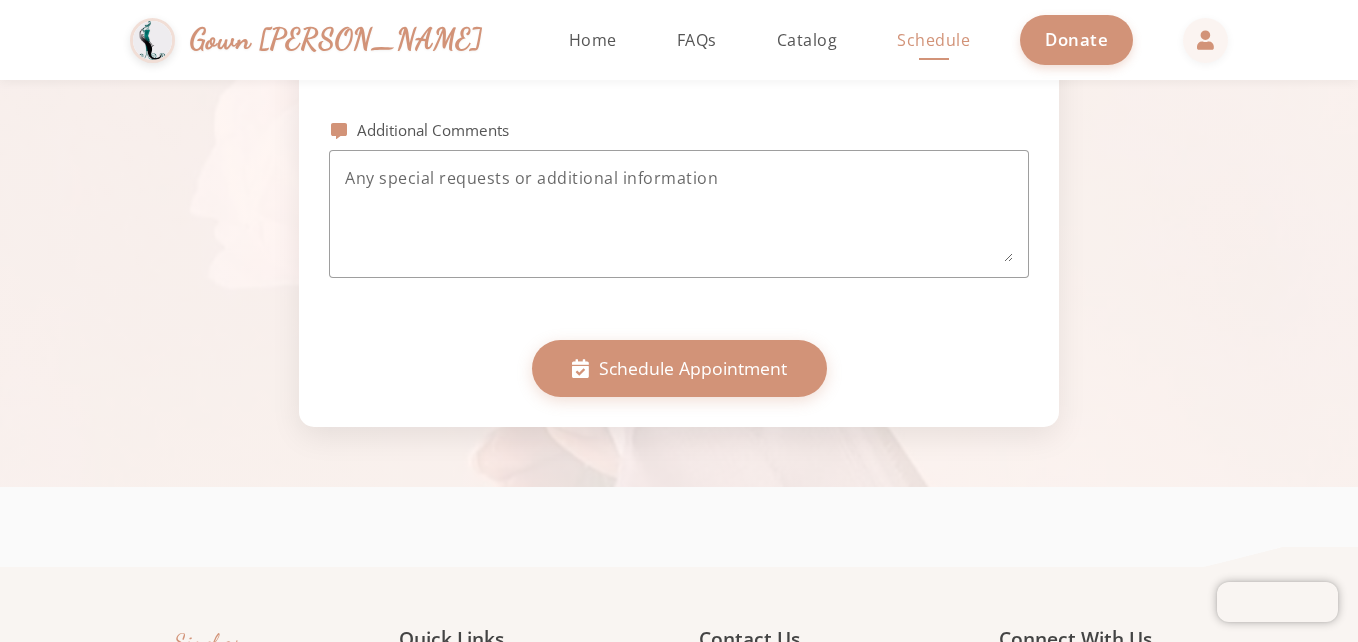 scroll, scrollTop: 1200, scrollLeft: 0, axis: vertical 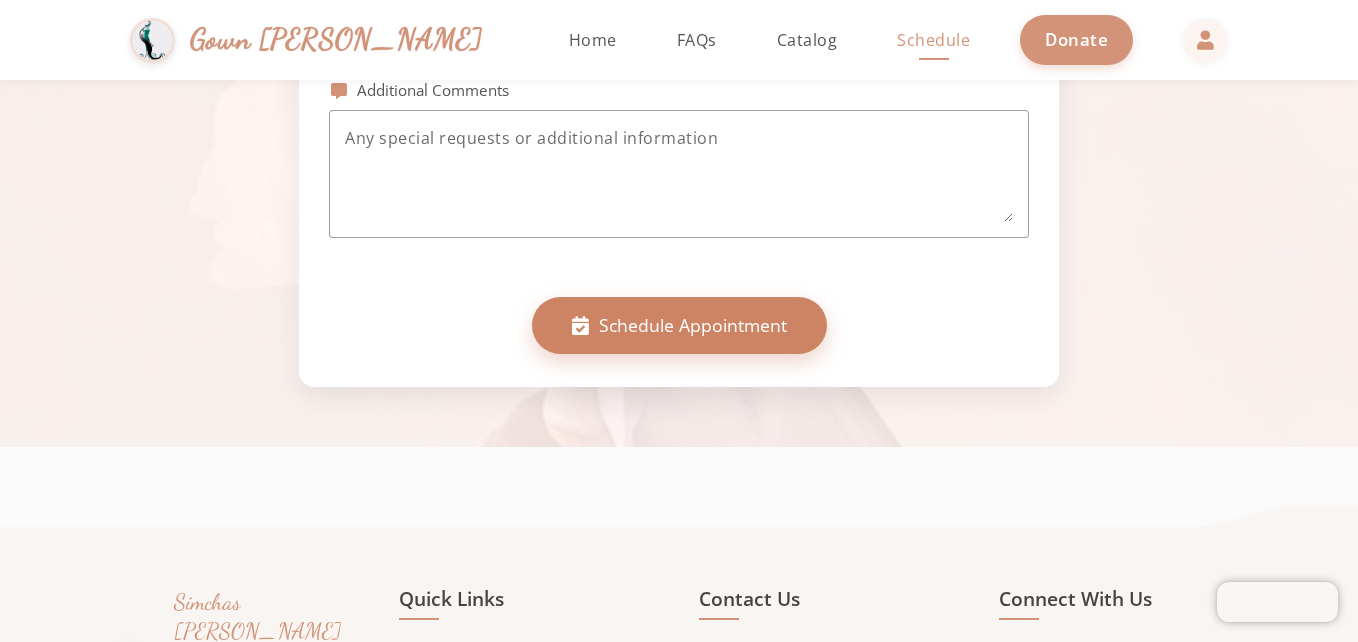 click on "Schedule Appointment" 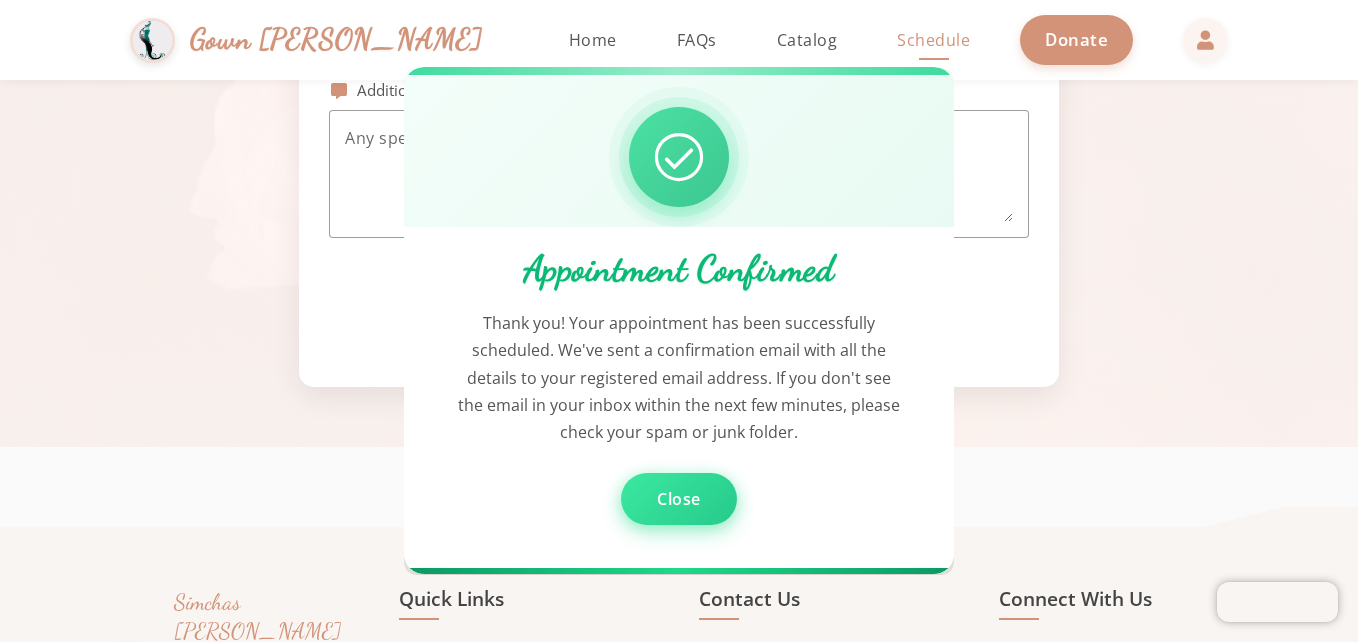 click on "Close" at bounding box center (679, 500) 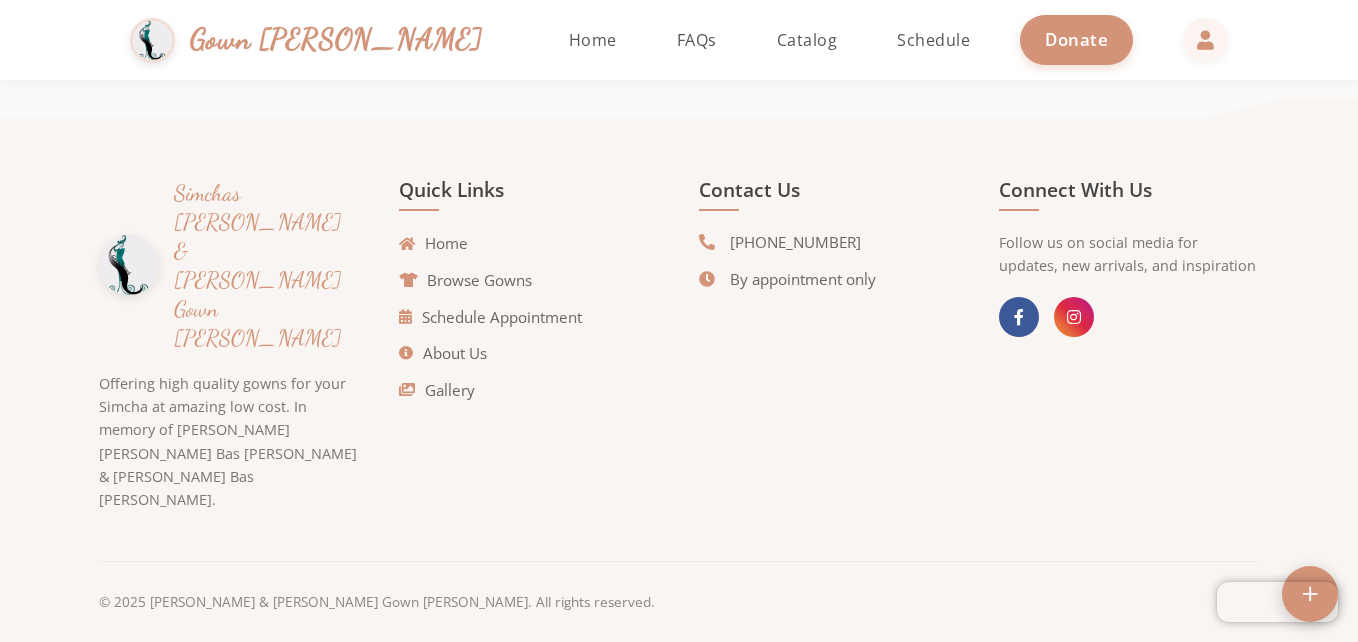 scroll, scrollTop: 1173, scrollLeft: 0, axis: vertical 